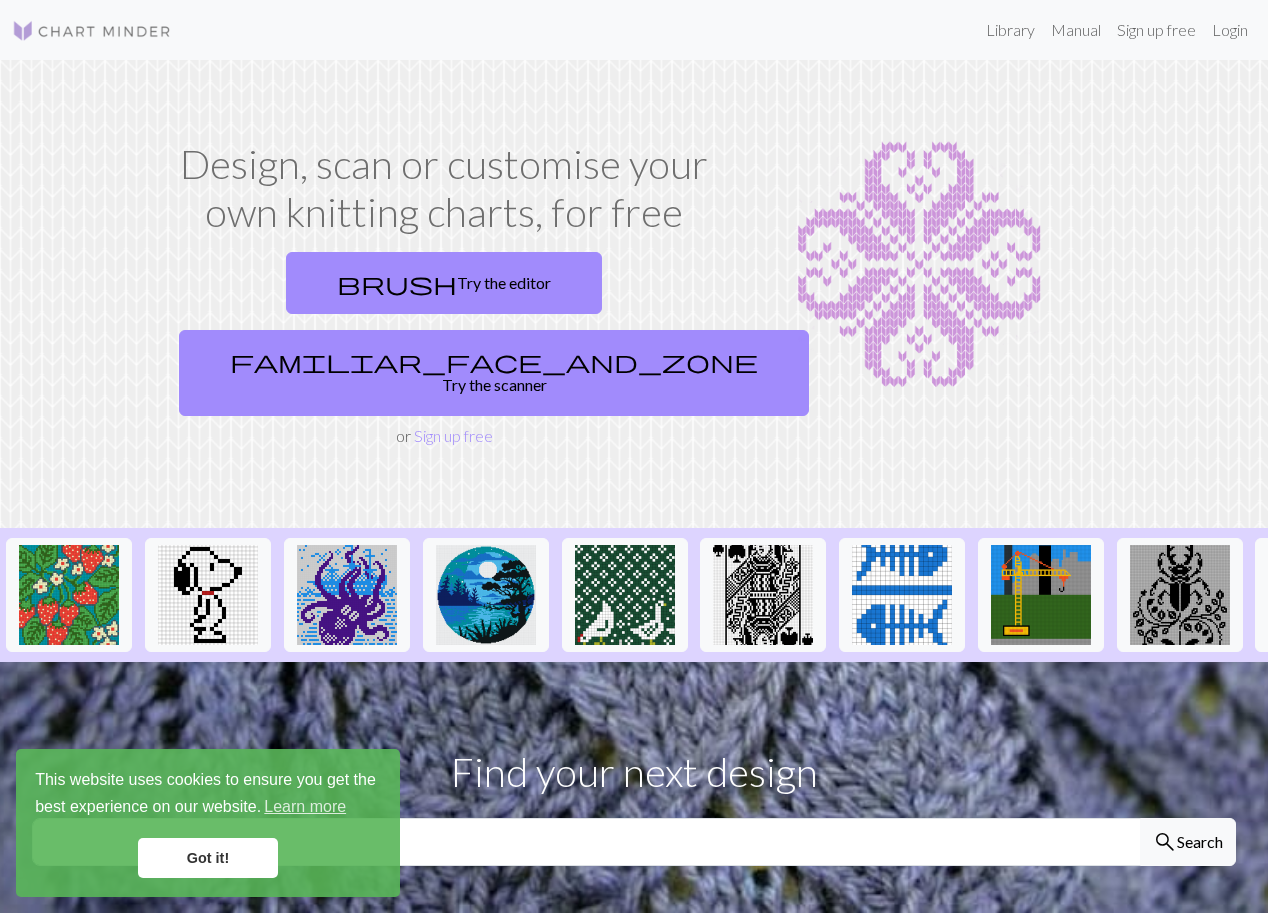 scroll, scrollTop: 0, scrollLeft: 0, axis: both 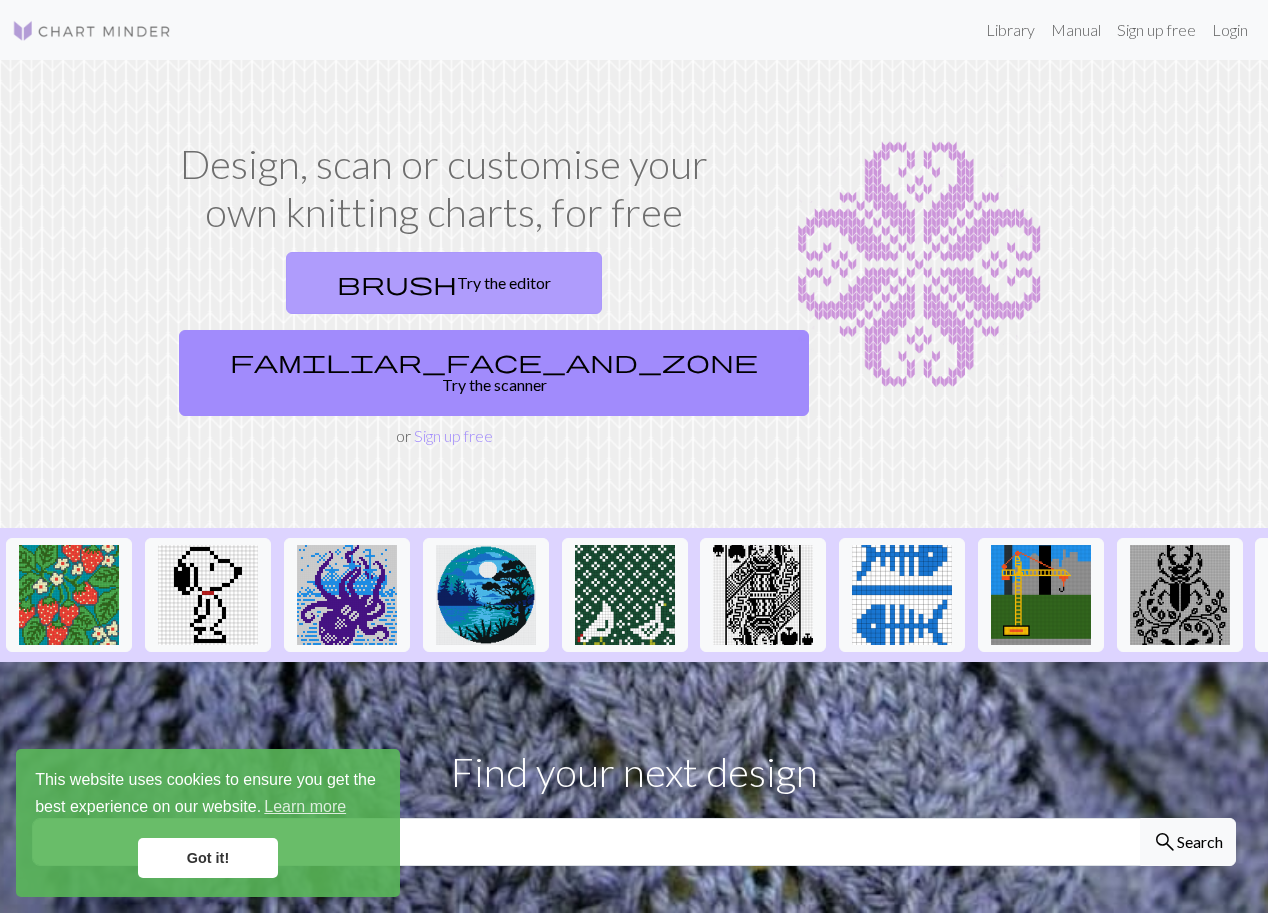 click on "brush  Try the editor" at bounding box center (444, 283) 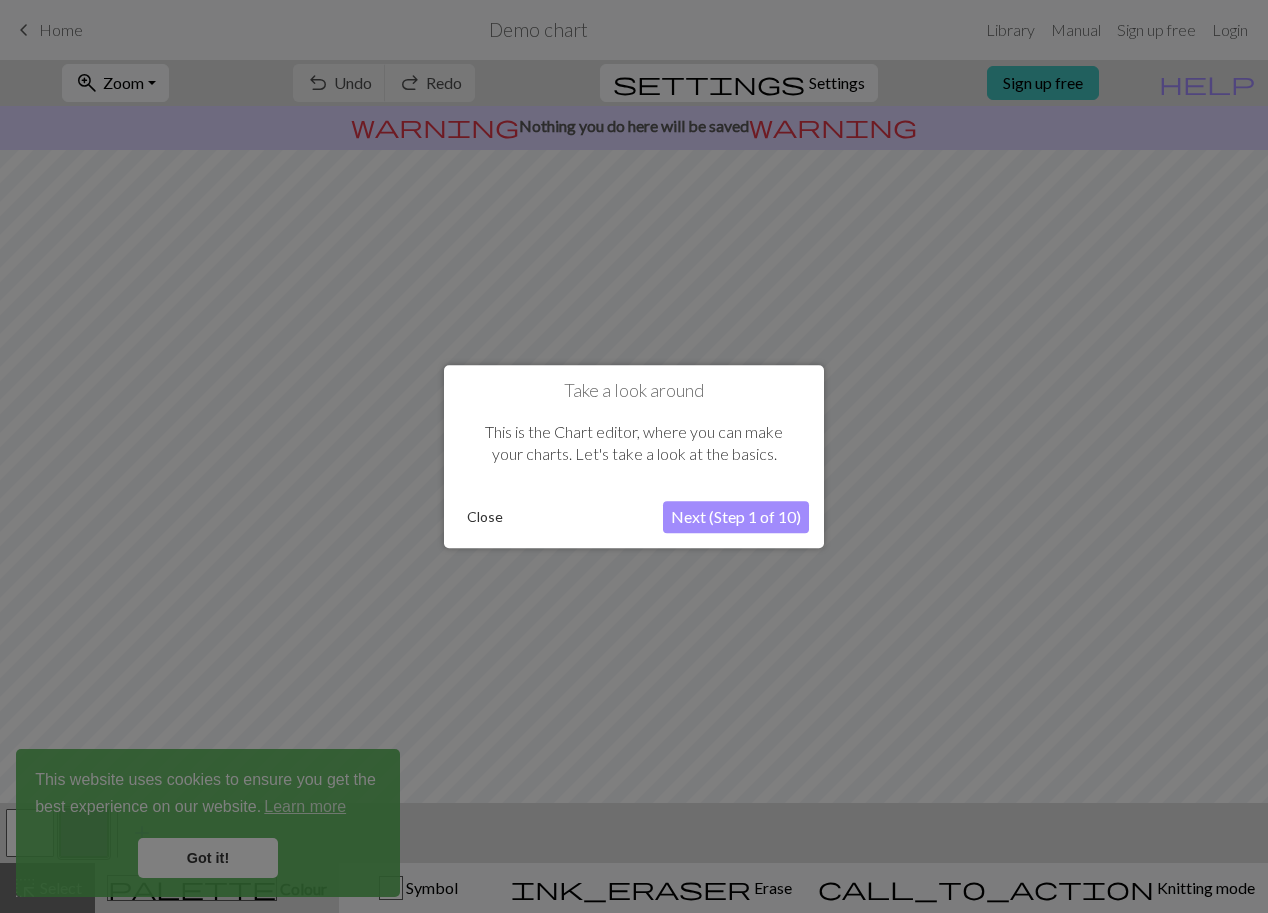 click on "Next (Step 1 of 10)" at bounding box center (736, 517) 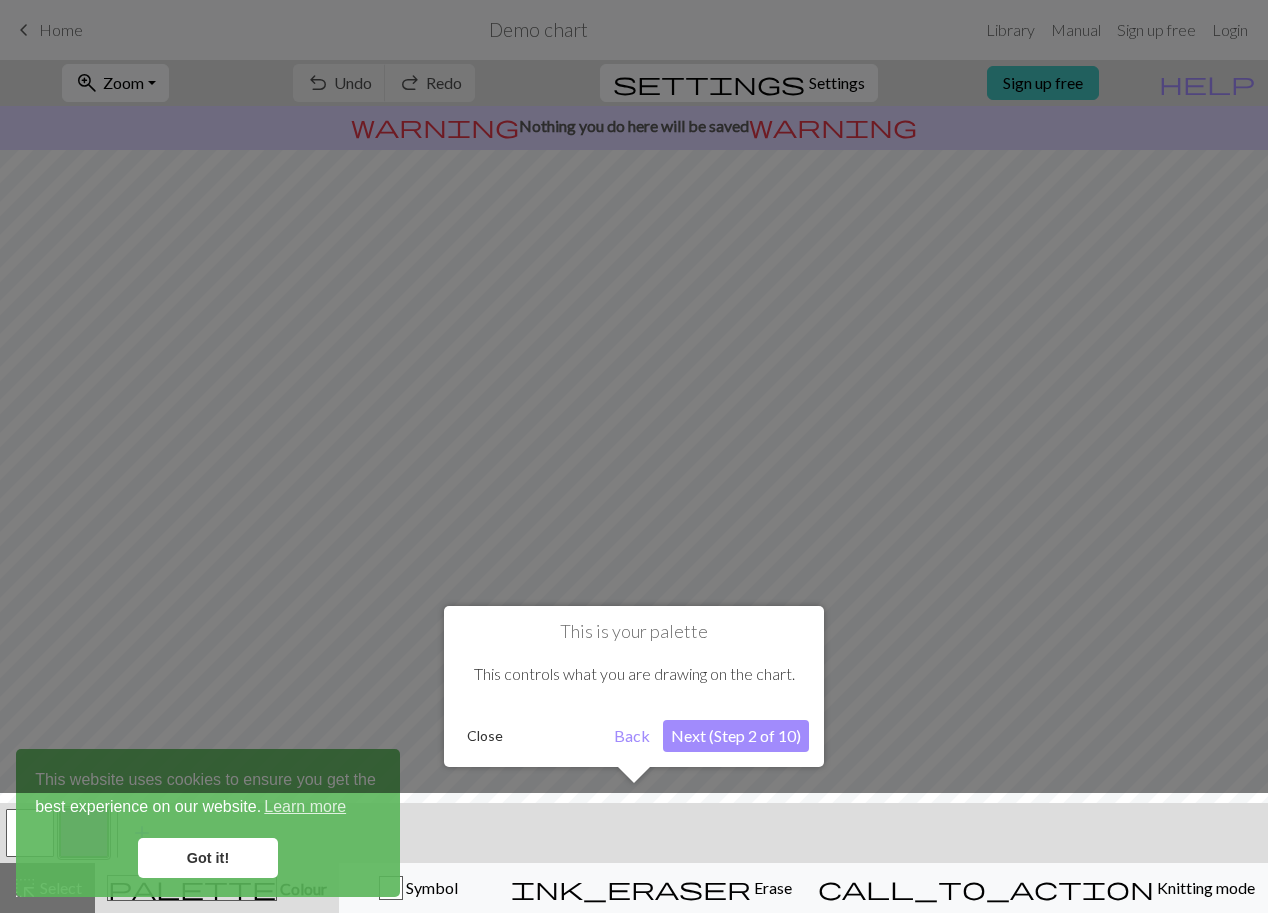 click on "Next (Step 2 of 10)" at bounding box center [736, 736] 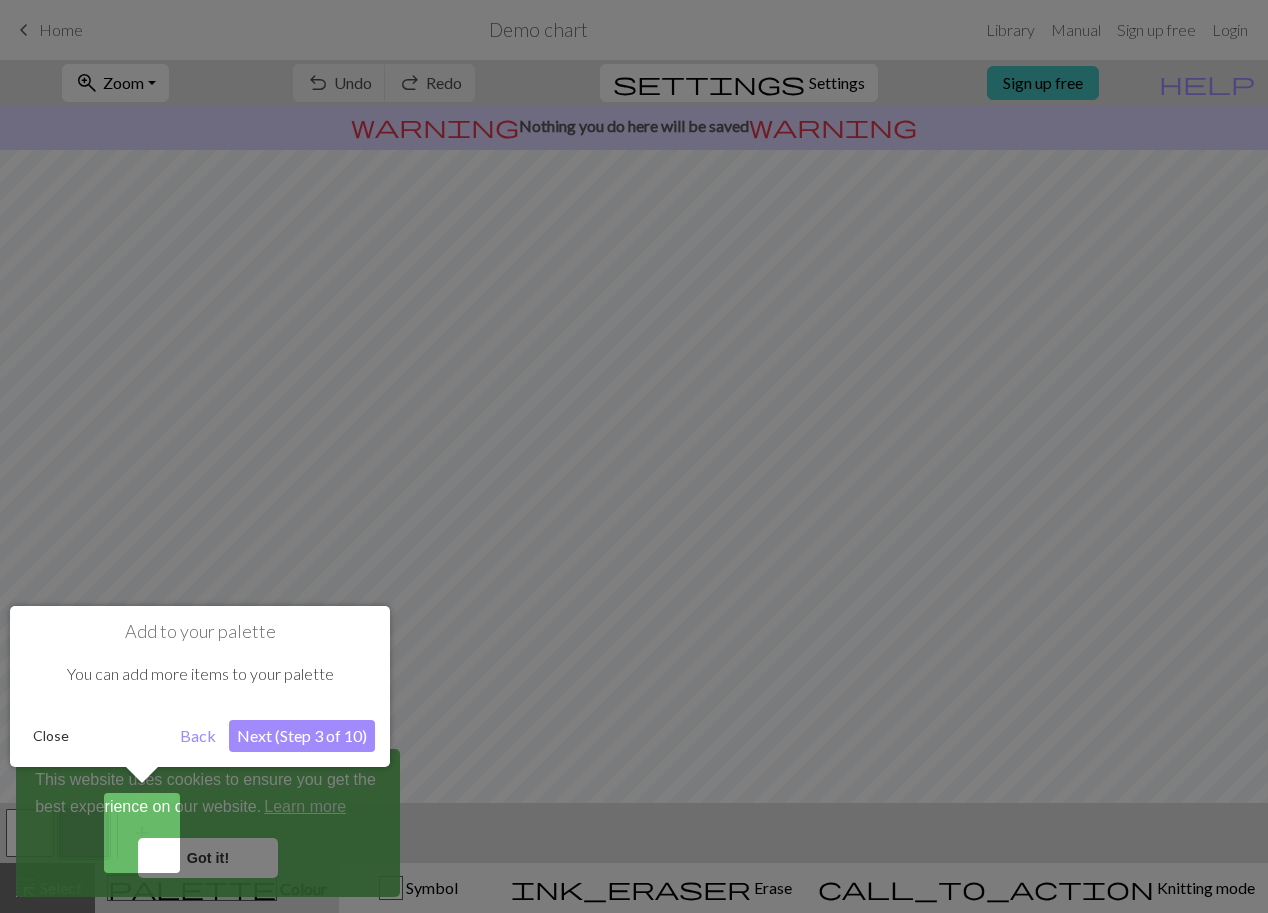 click at bounding box center (634, 456) 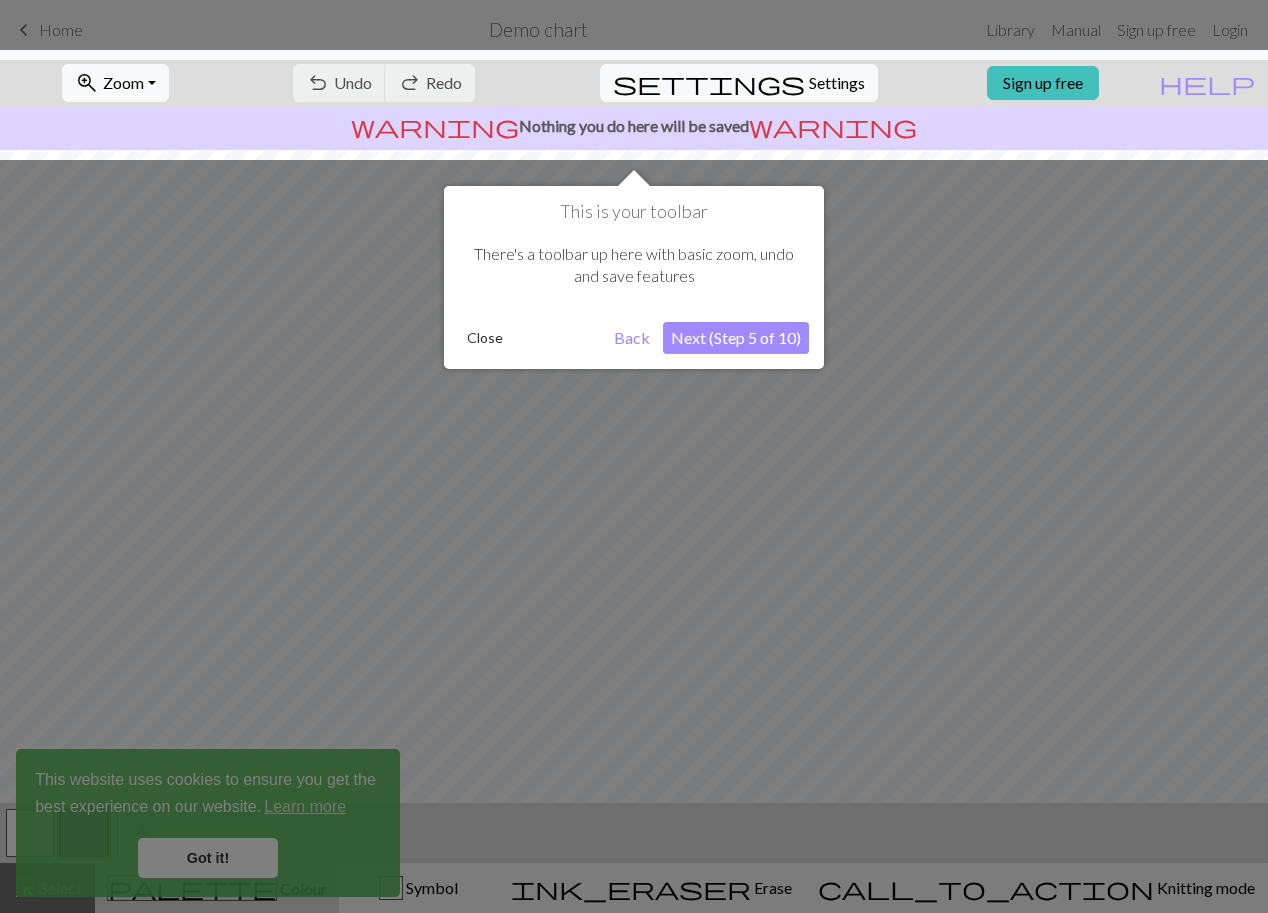 click at bounding box center [634, 456] 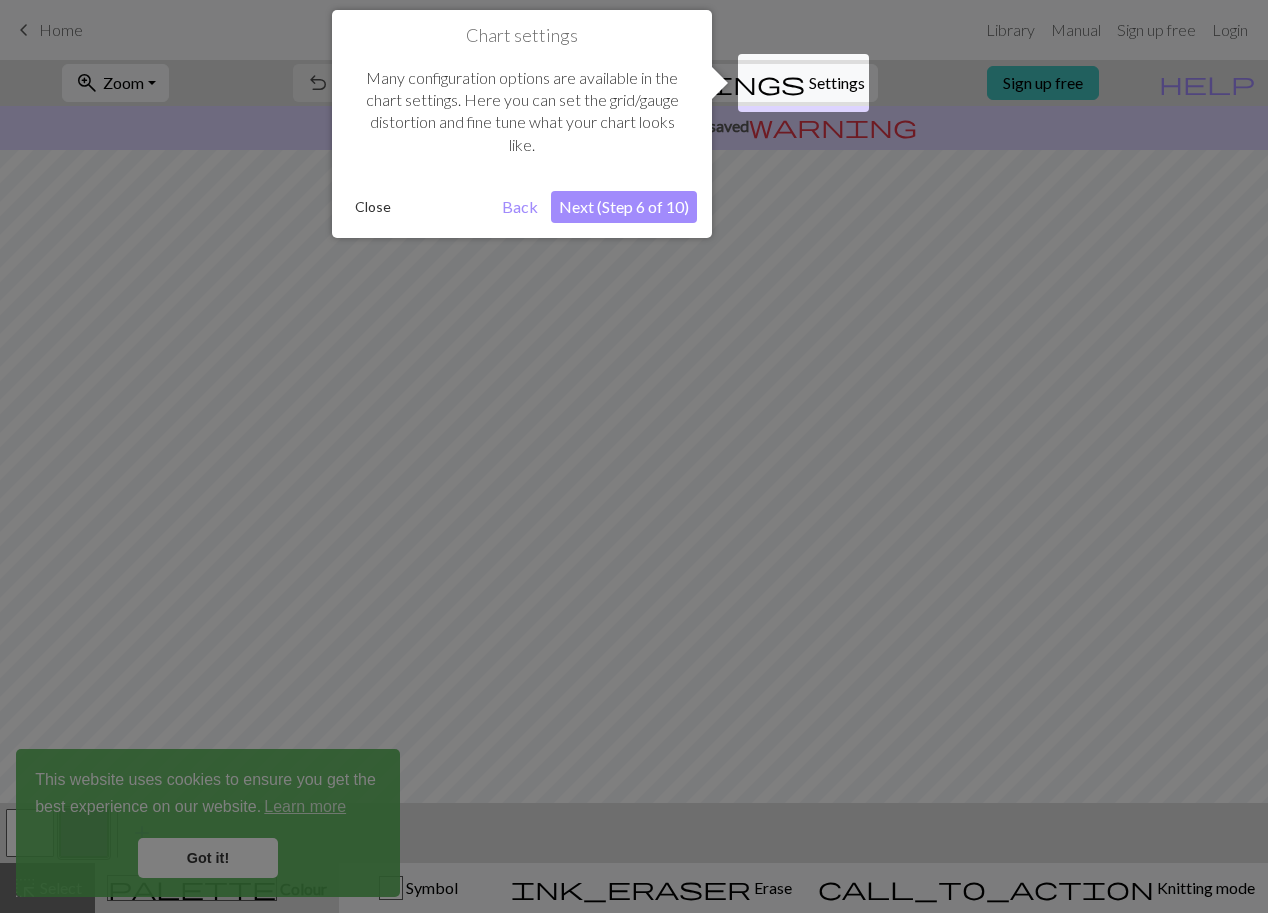 click at bounding box center [634, 456] 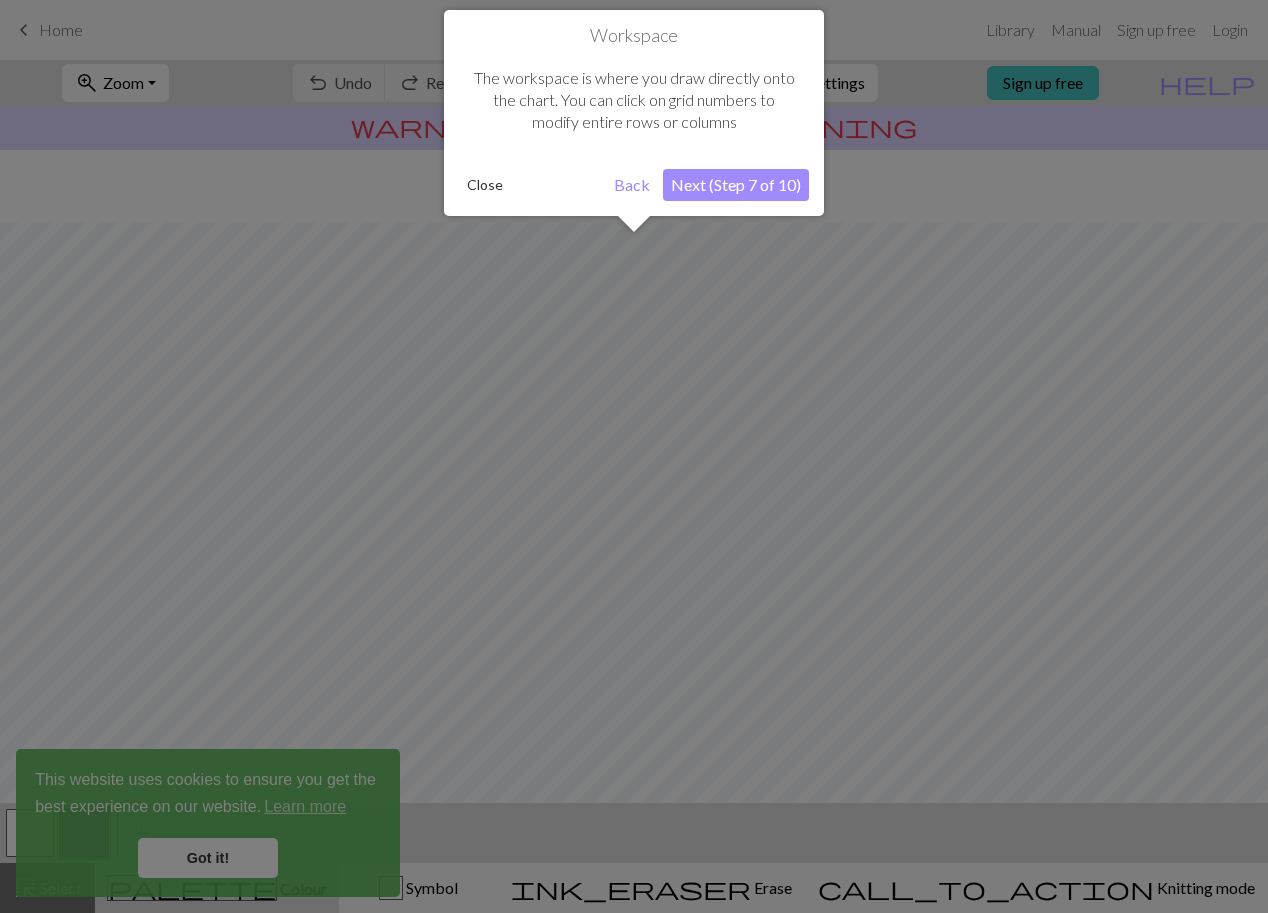 scroll, scrollTop: 77, scrollLeft: 0, axis: vertical 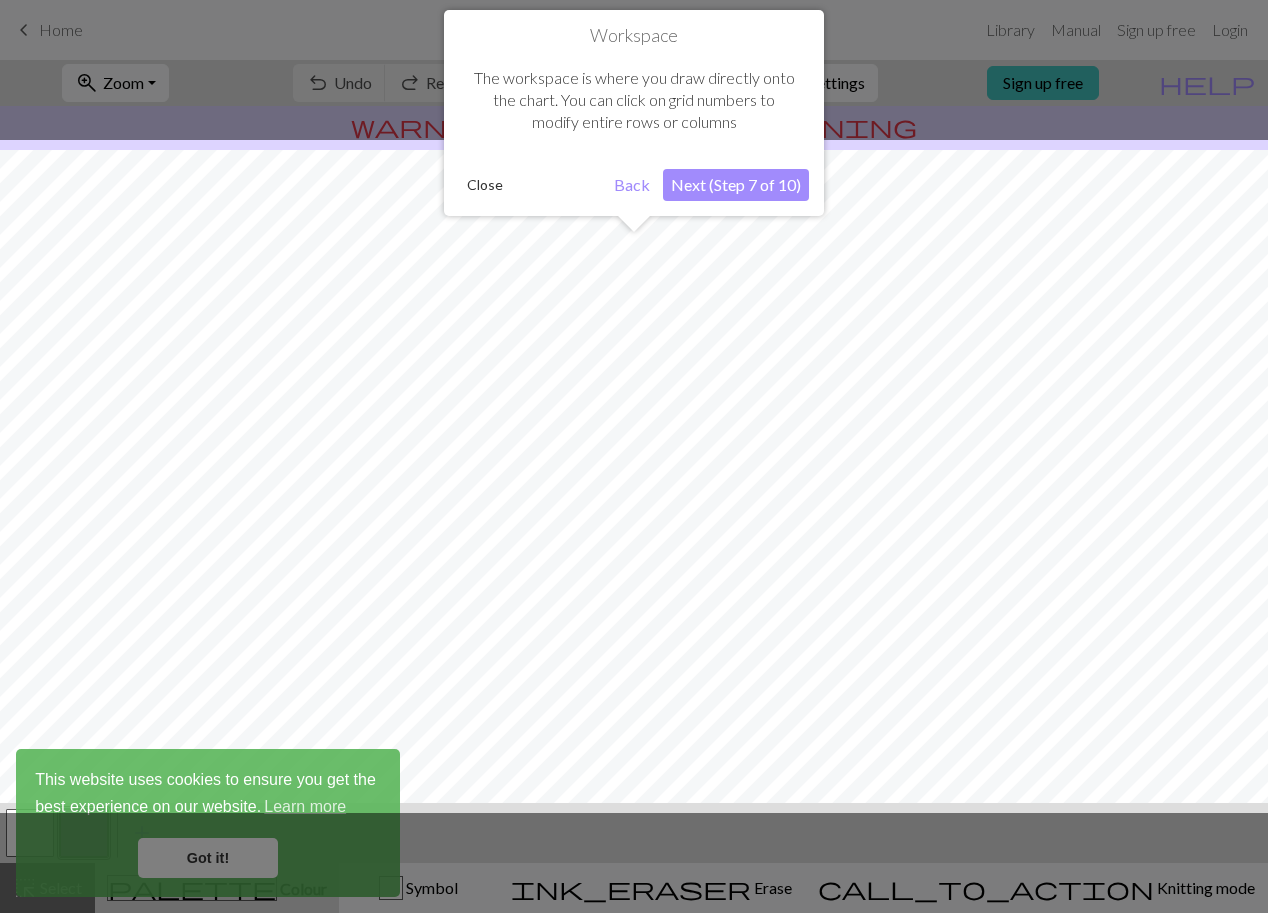 click at bounding box center [634, 476] 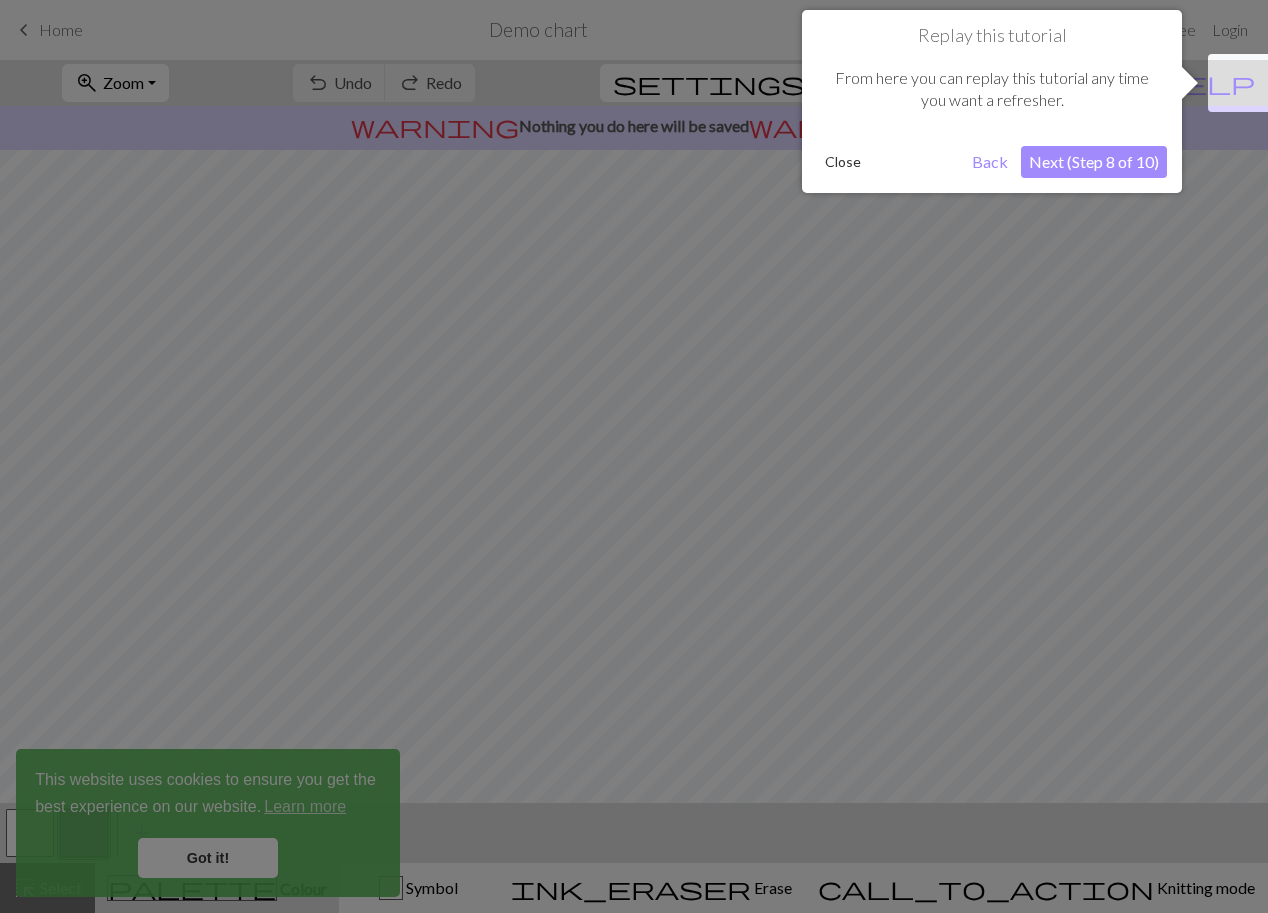 click on "Back" at bounding box center (990, 162) 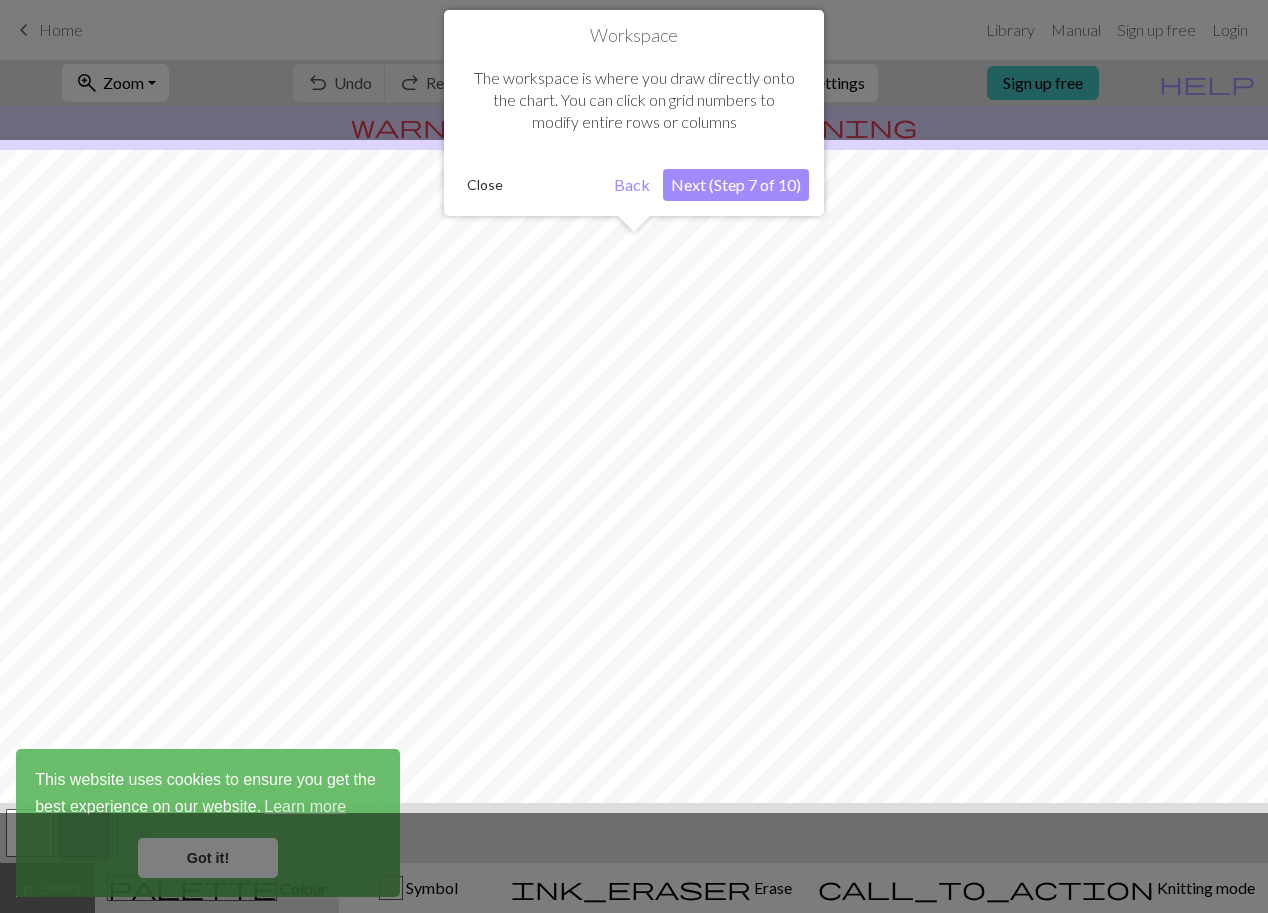 click at bounding box center (634, 476) 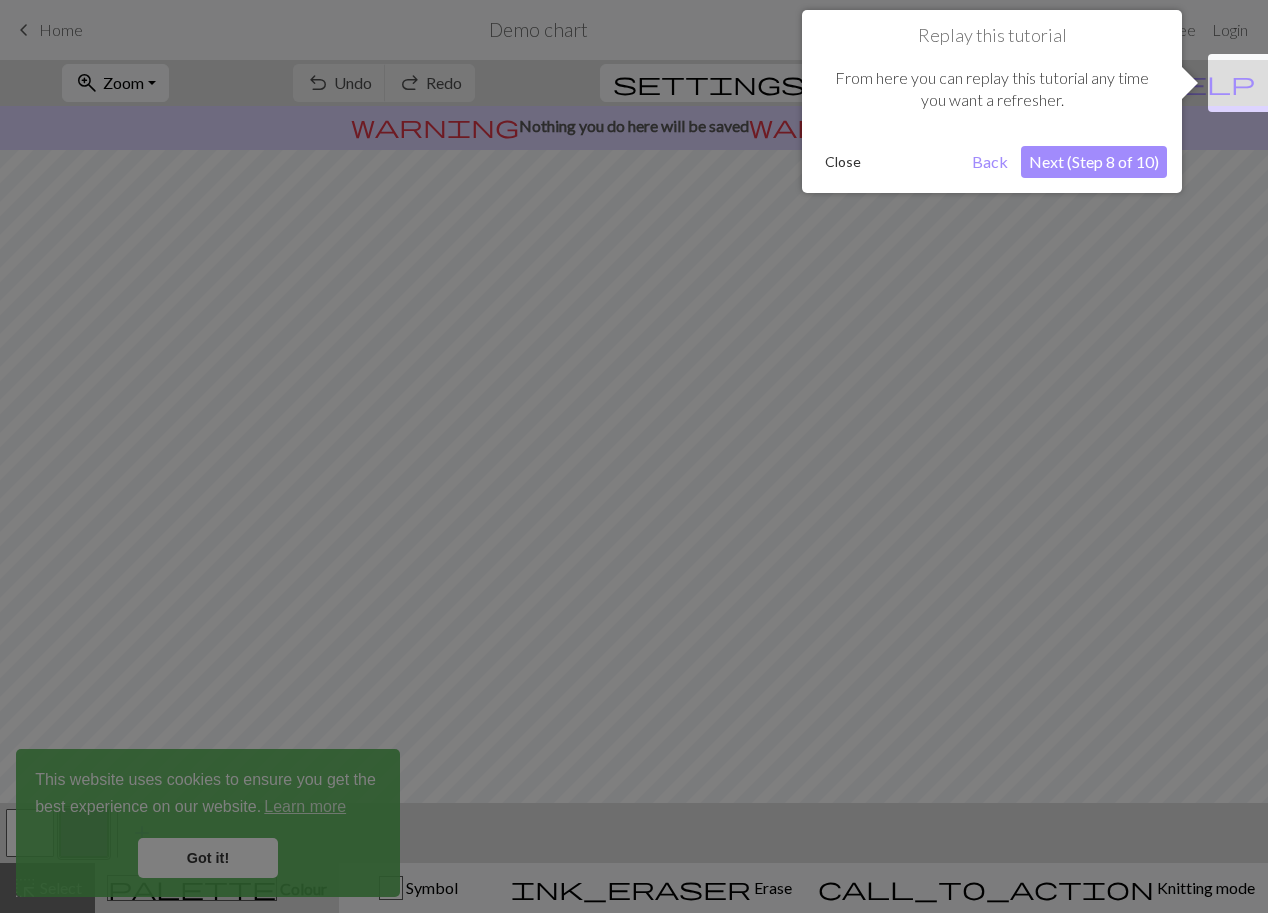 click on "Back" at bounding box center (990, 162) 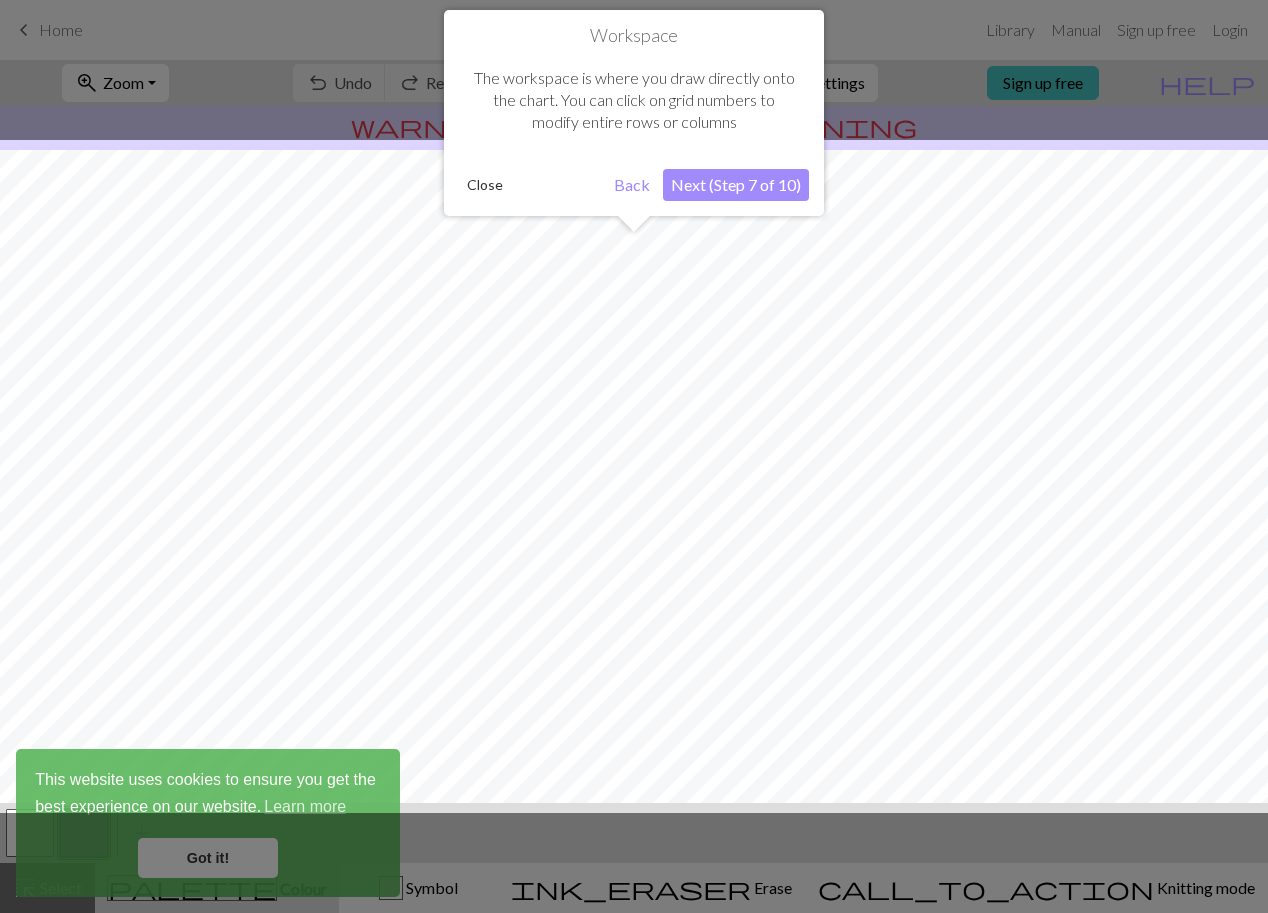 click on "Close" at bounding box center [485, 185] 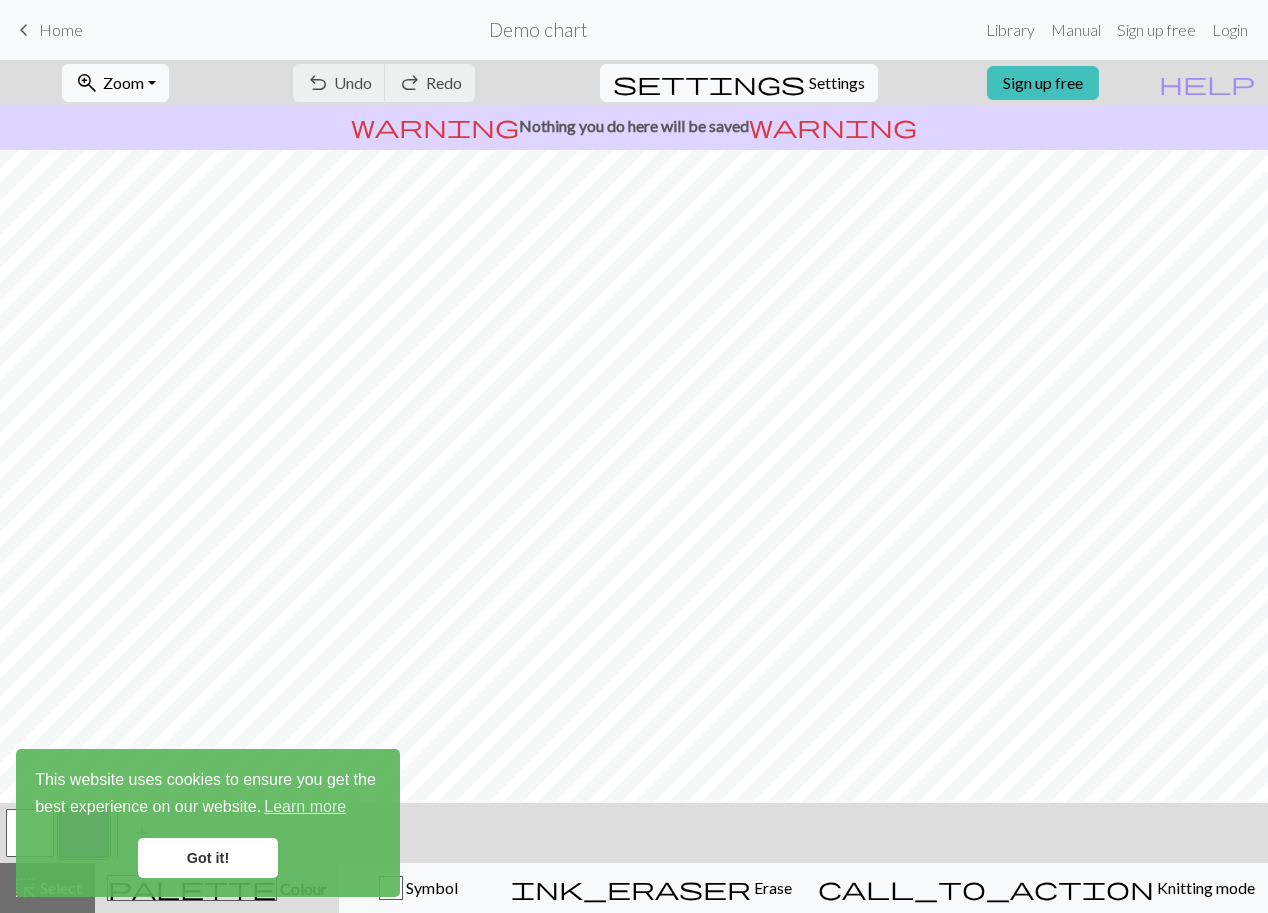 click on "Got it!" at bounding box center (208, 858) 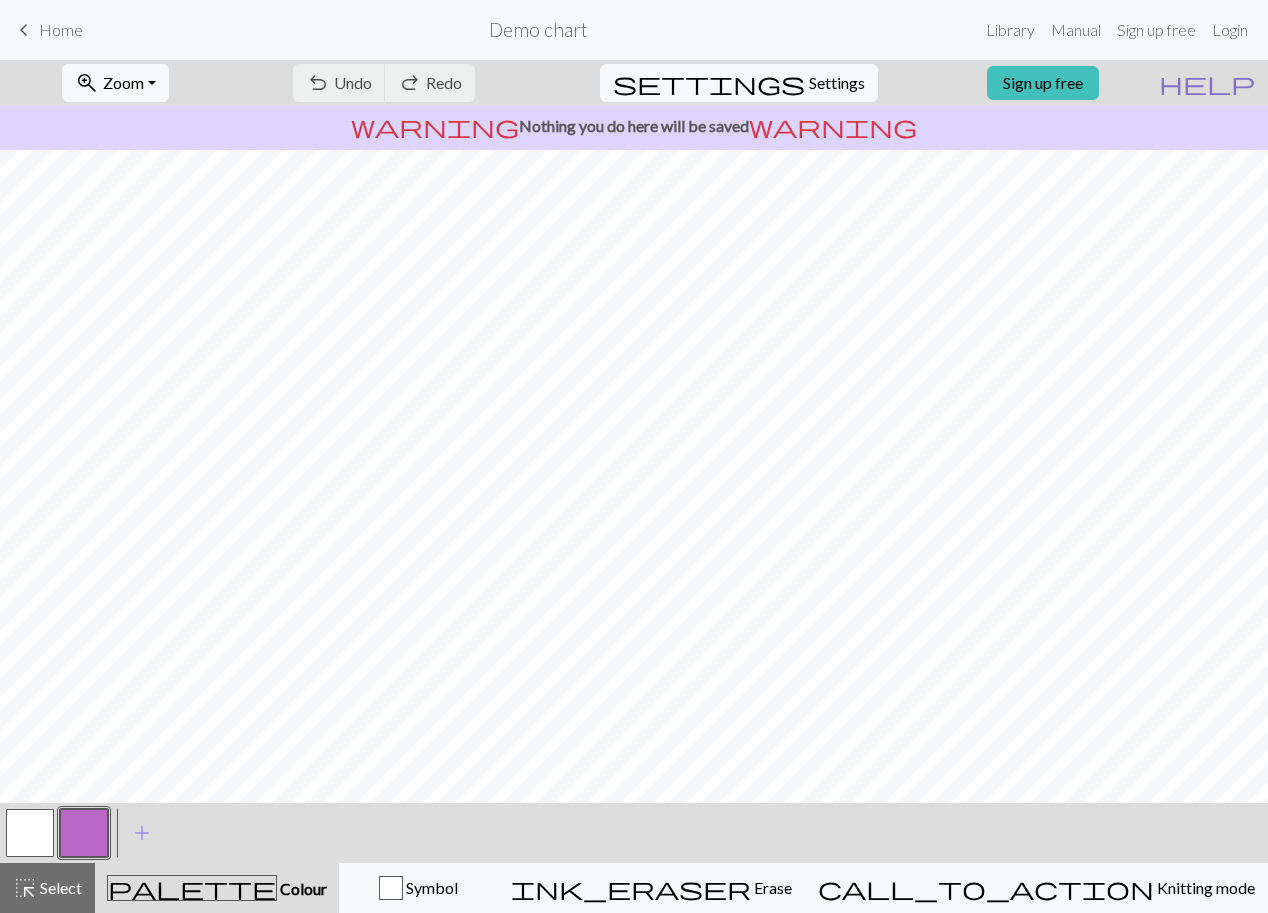 click on "help" at bounding box center [1207, 83] 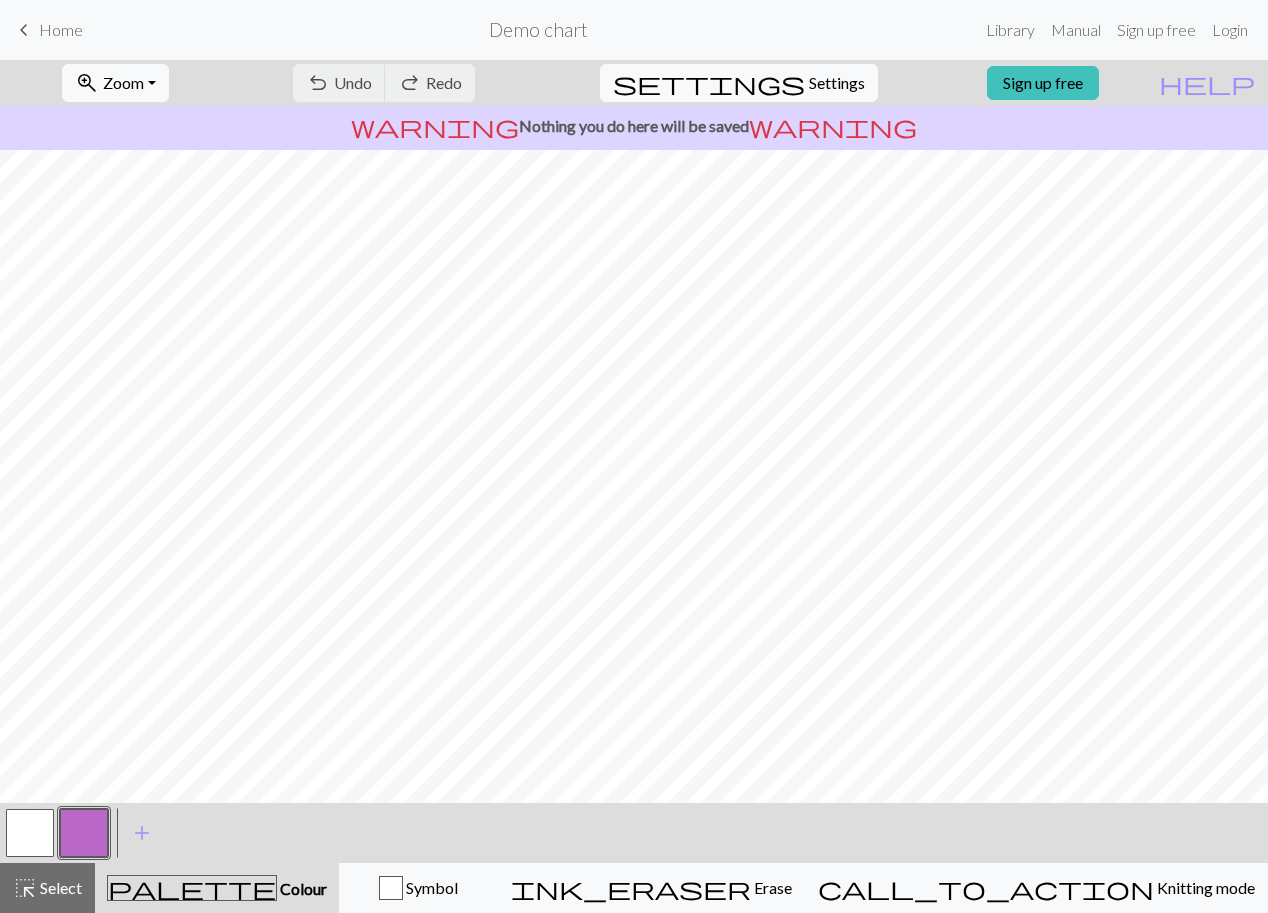 click on "warning  Nothing you do here will be saved  warning" at bounding box center (634, 126) 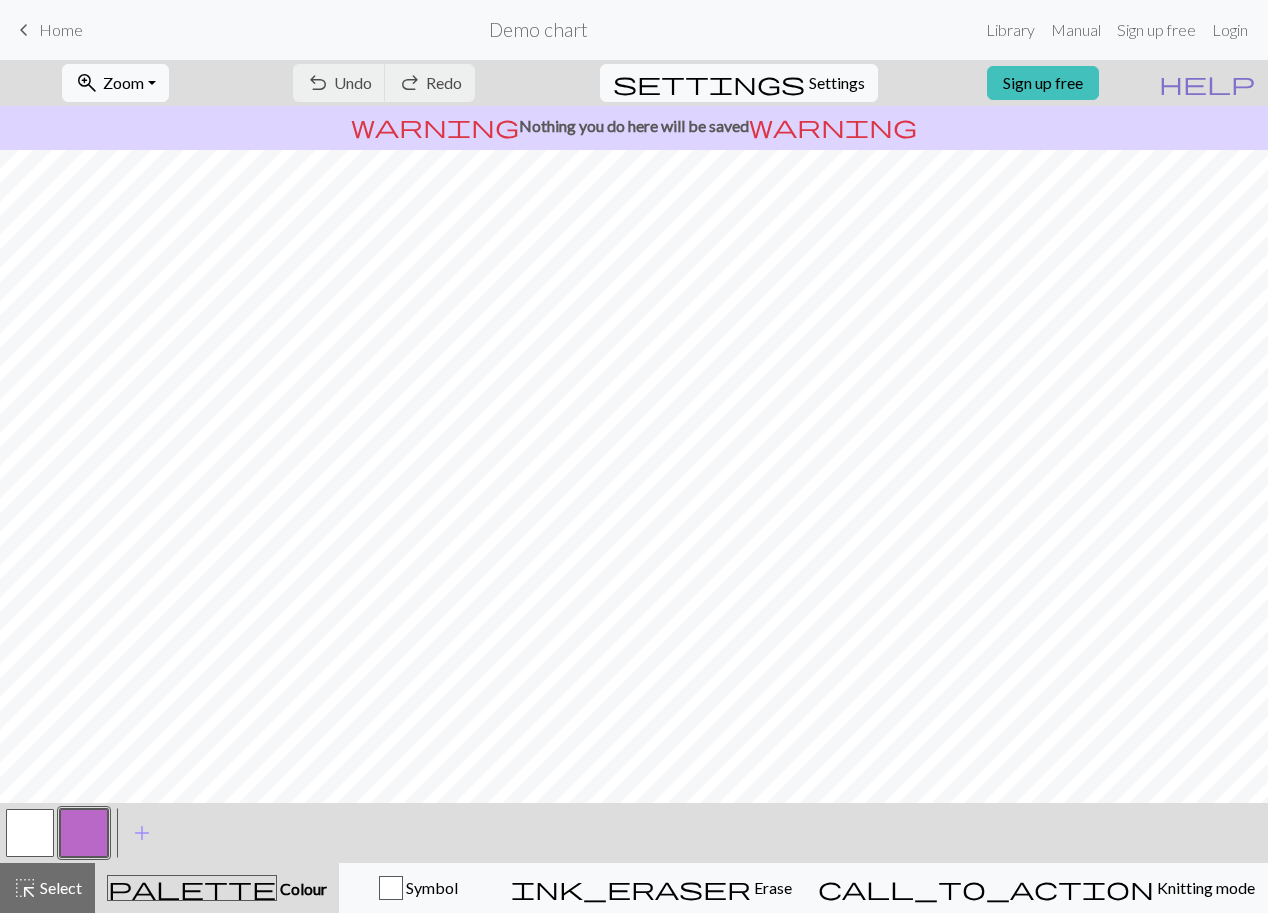 click on "help" at bounding box center [1207, 83] 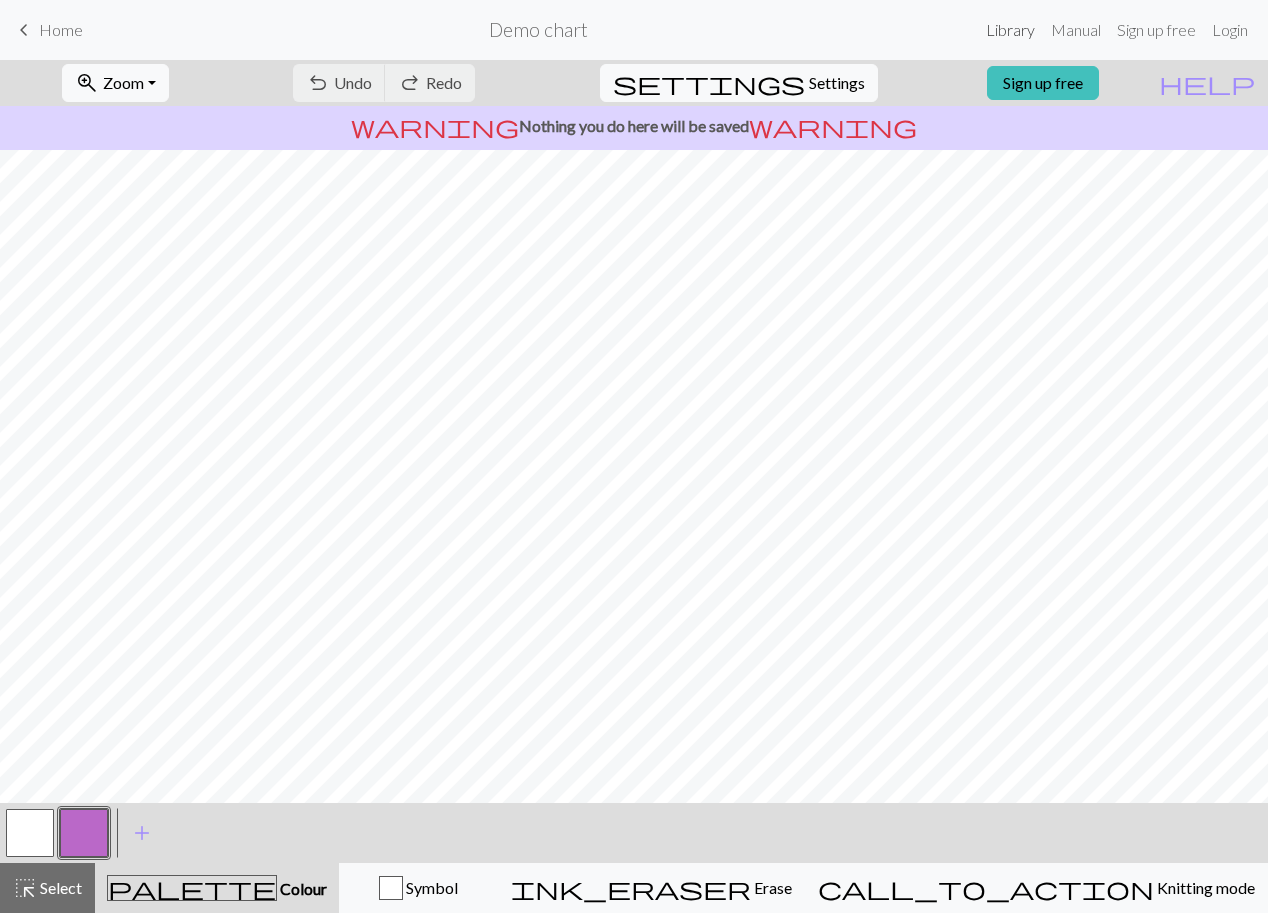 click on "Library" at bounding box center (1010, 30) 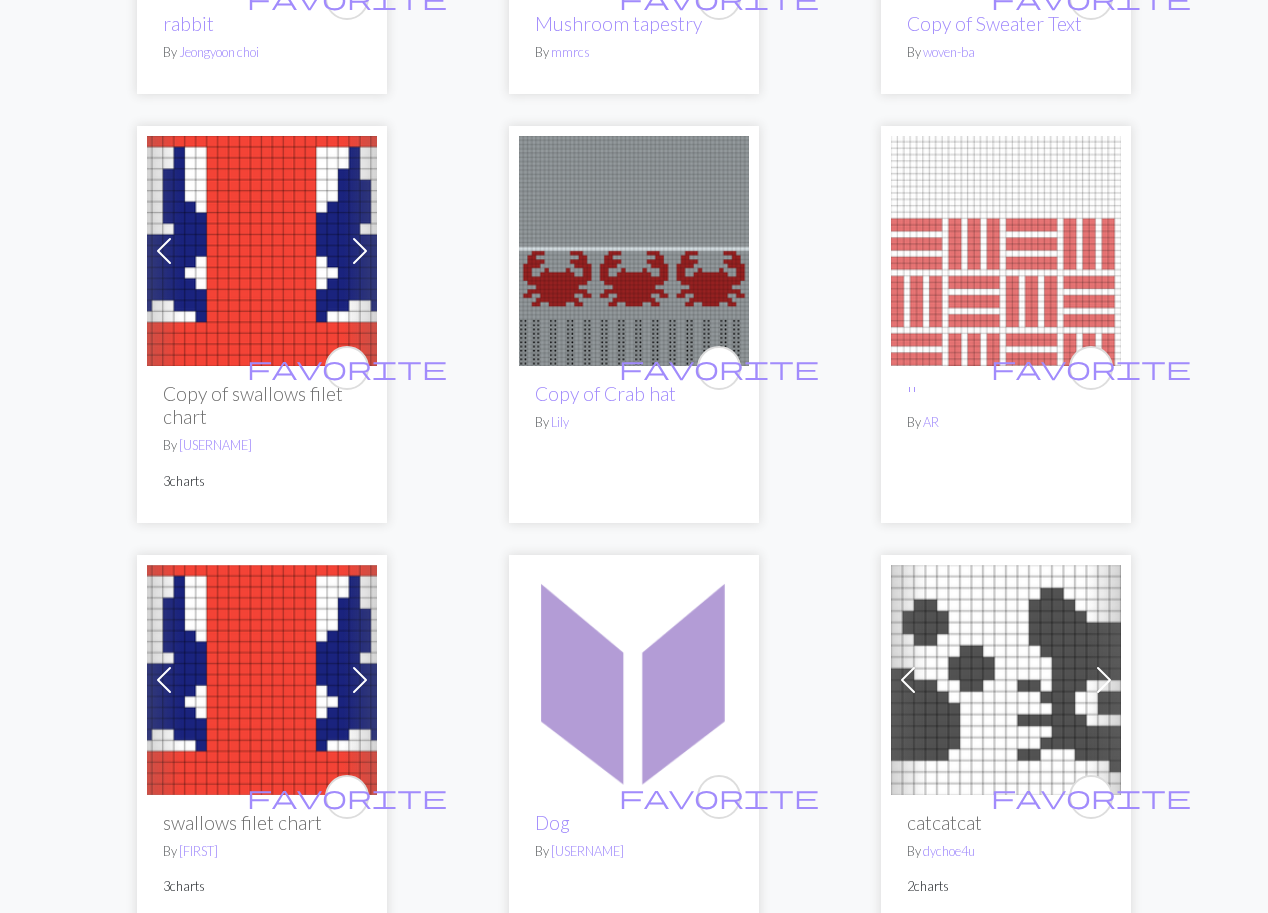 scroll, scrollTop: 0, scrollLeft: 0, axis: both 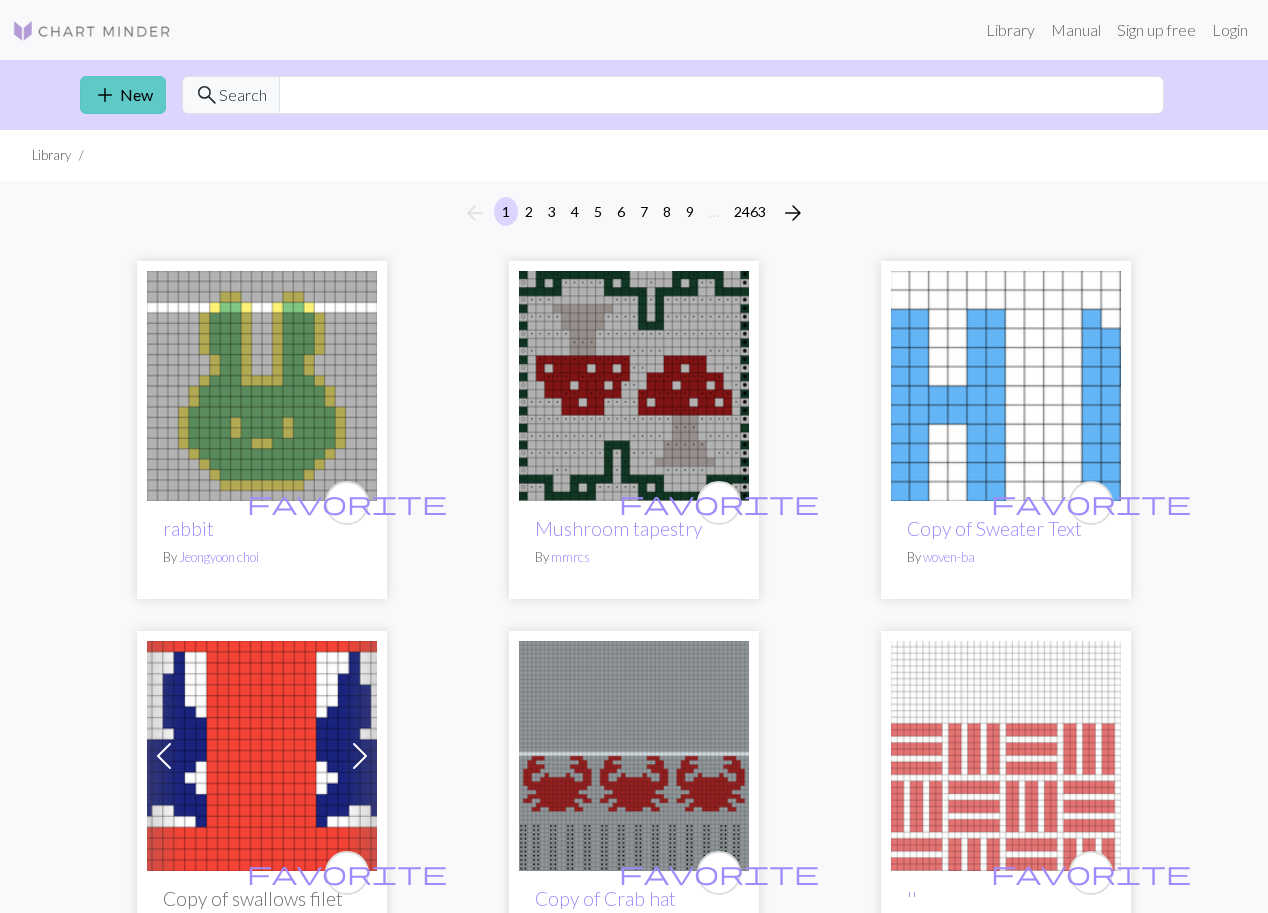 click on "add   New" at bounding box center (123, 95) 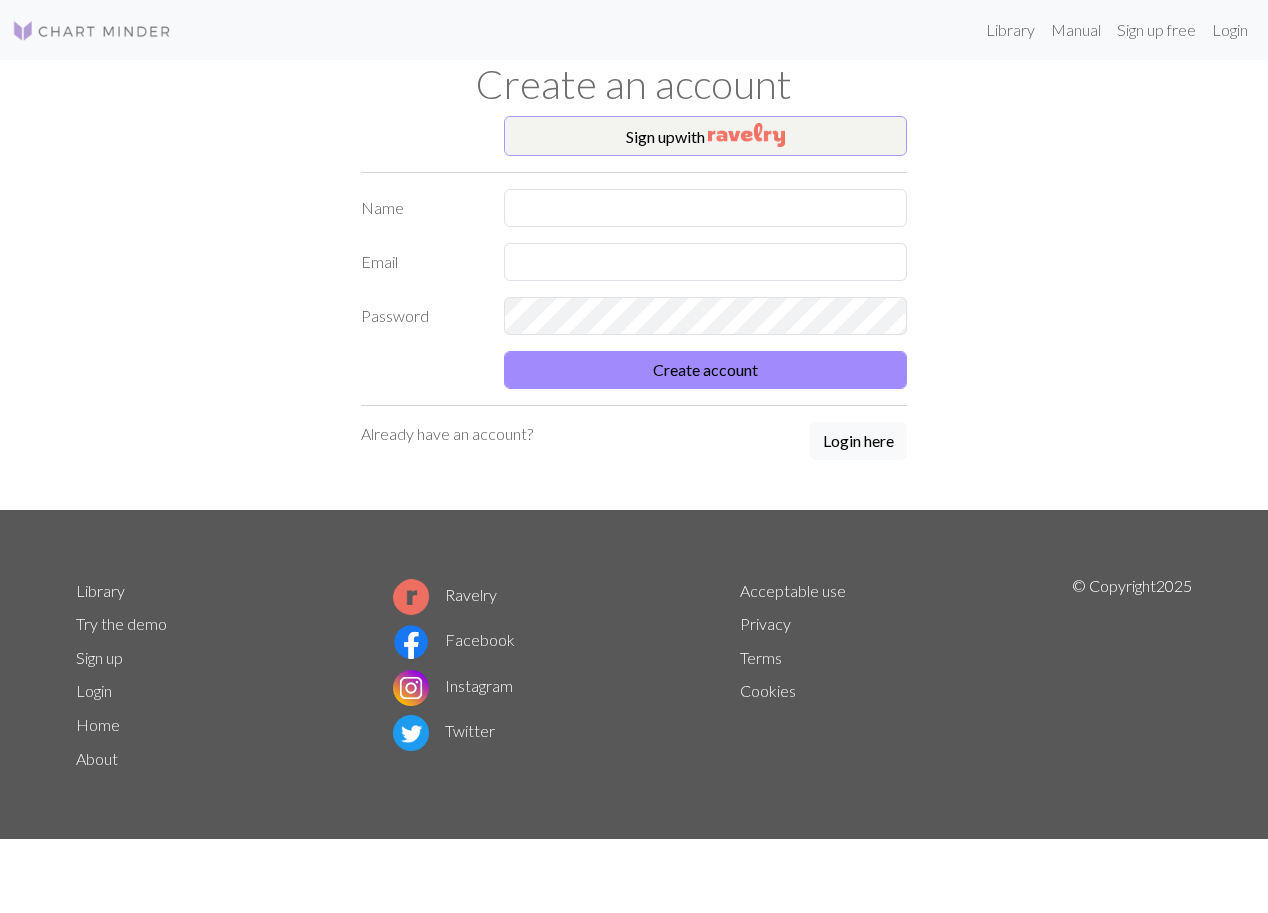 click at bounding box center [746, 135] 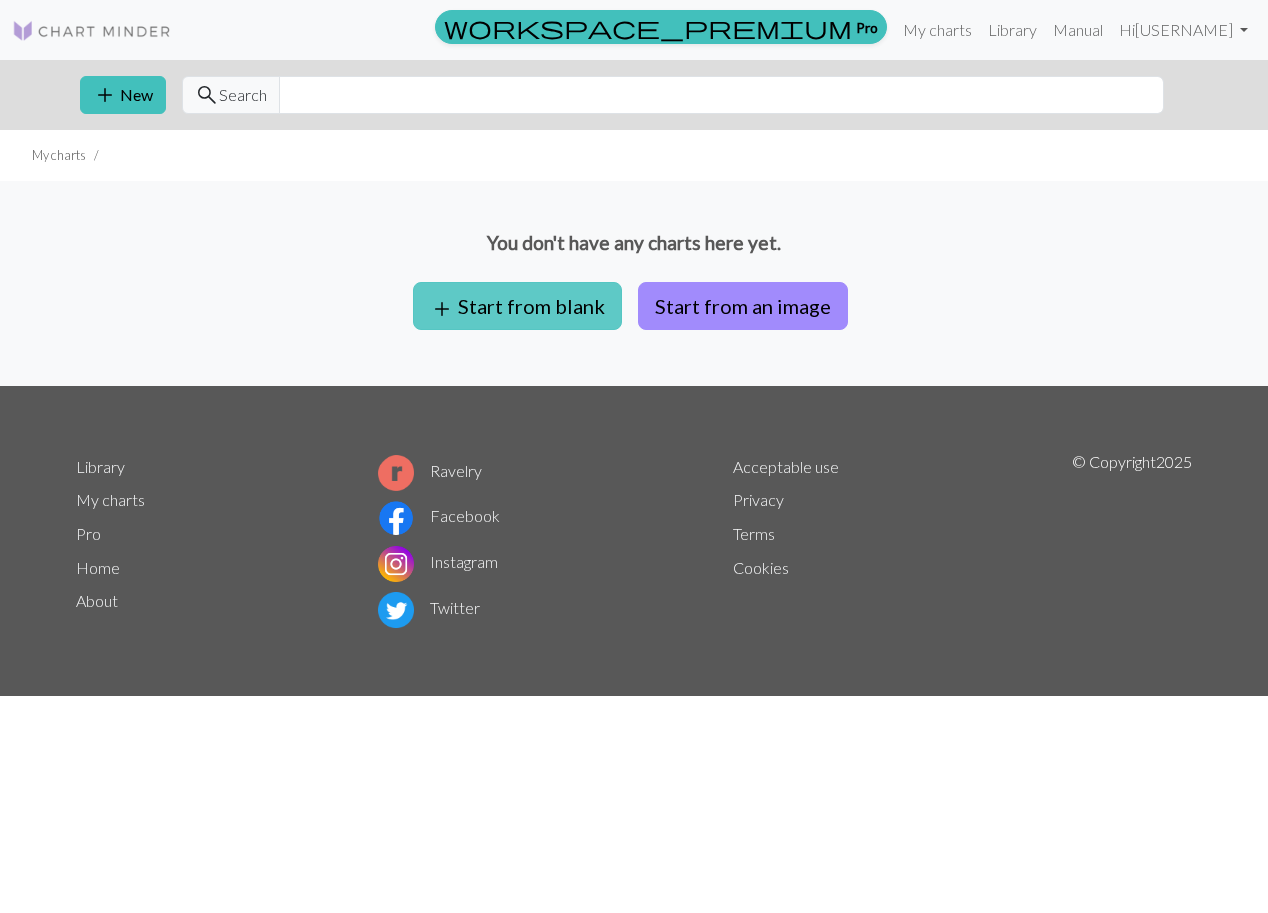 click on "add   Start from blank" at bounding box center [517, 306] 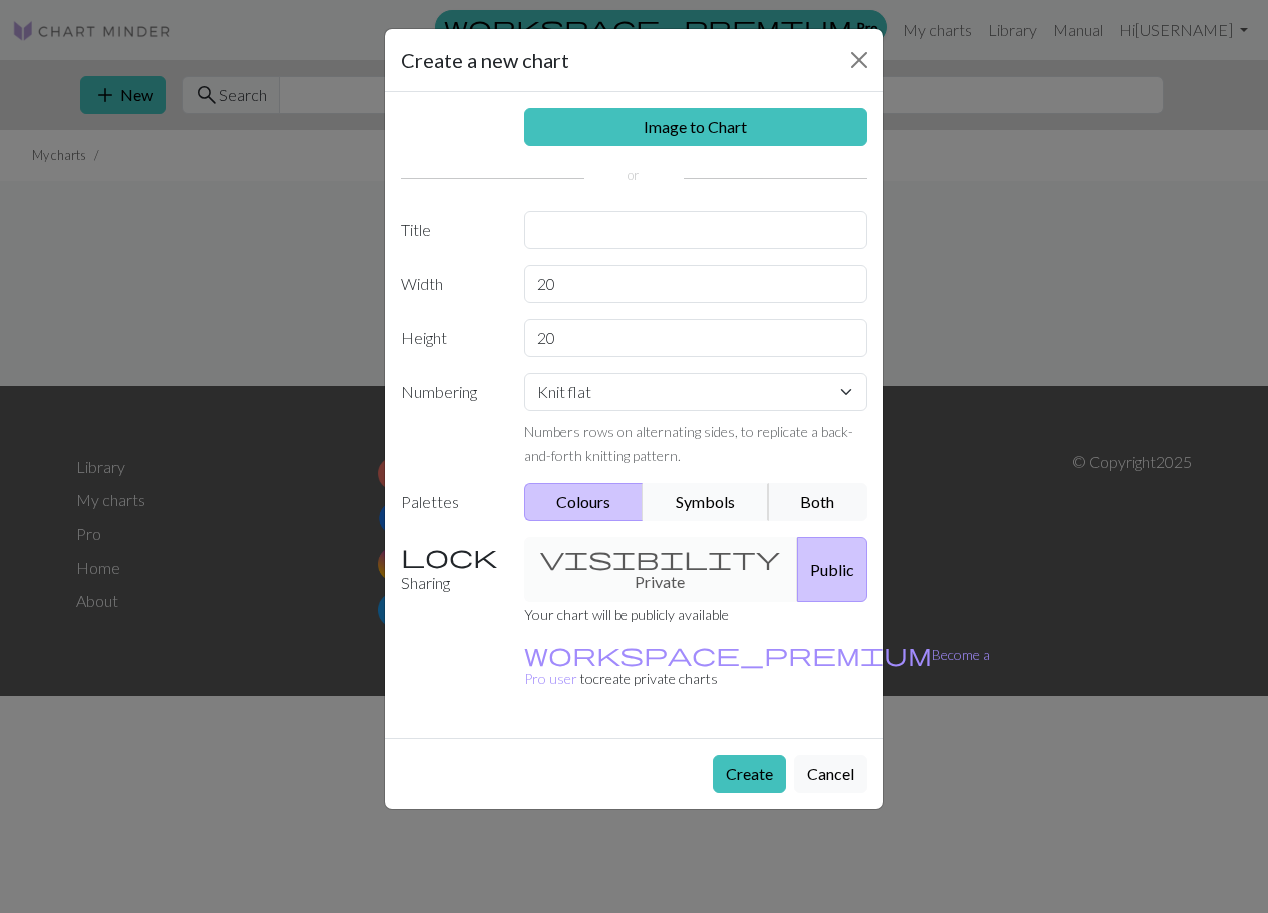 click on "Symbols" at bounding box center [706, 502] 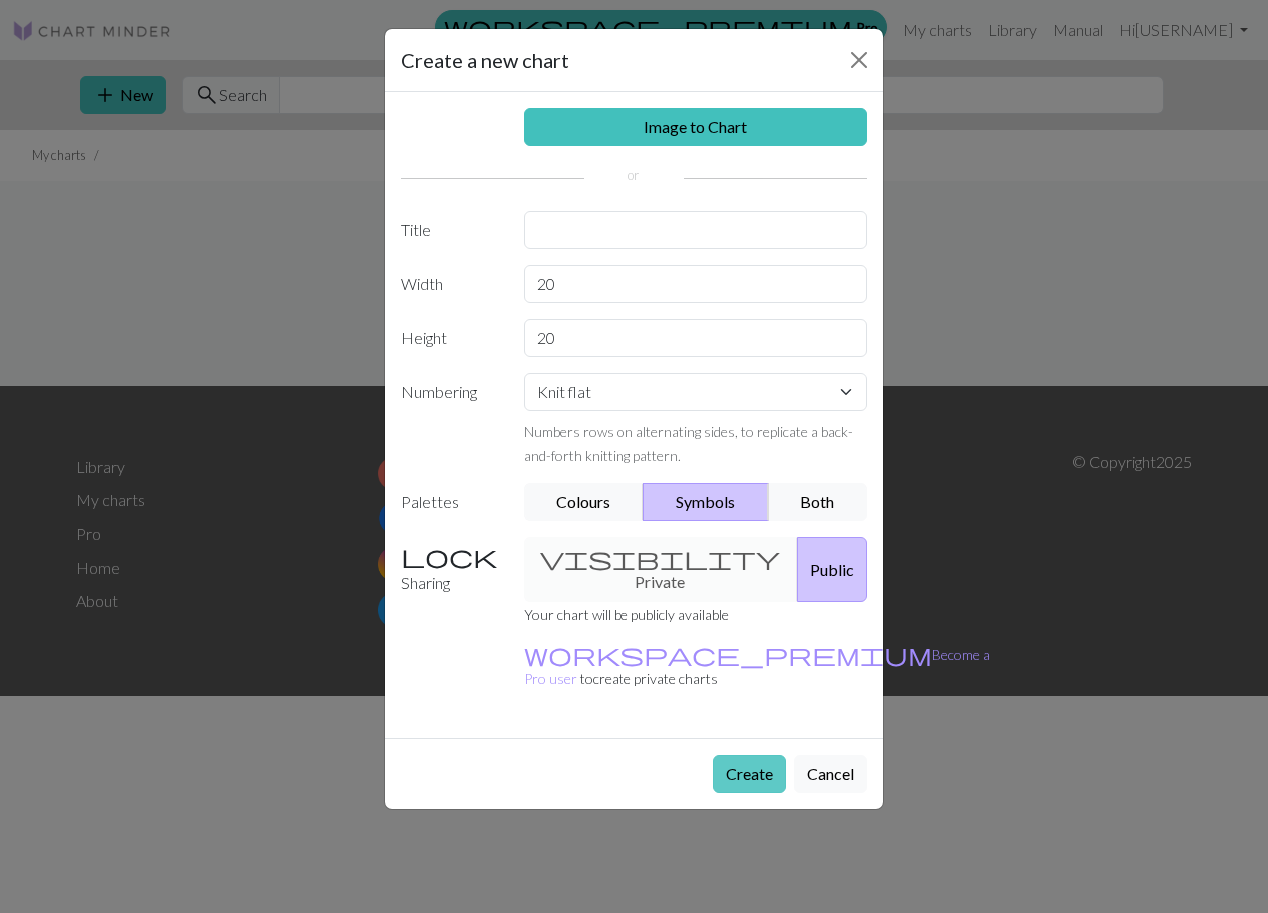 click on "Create" at bounding box center [749, 774] 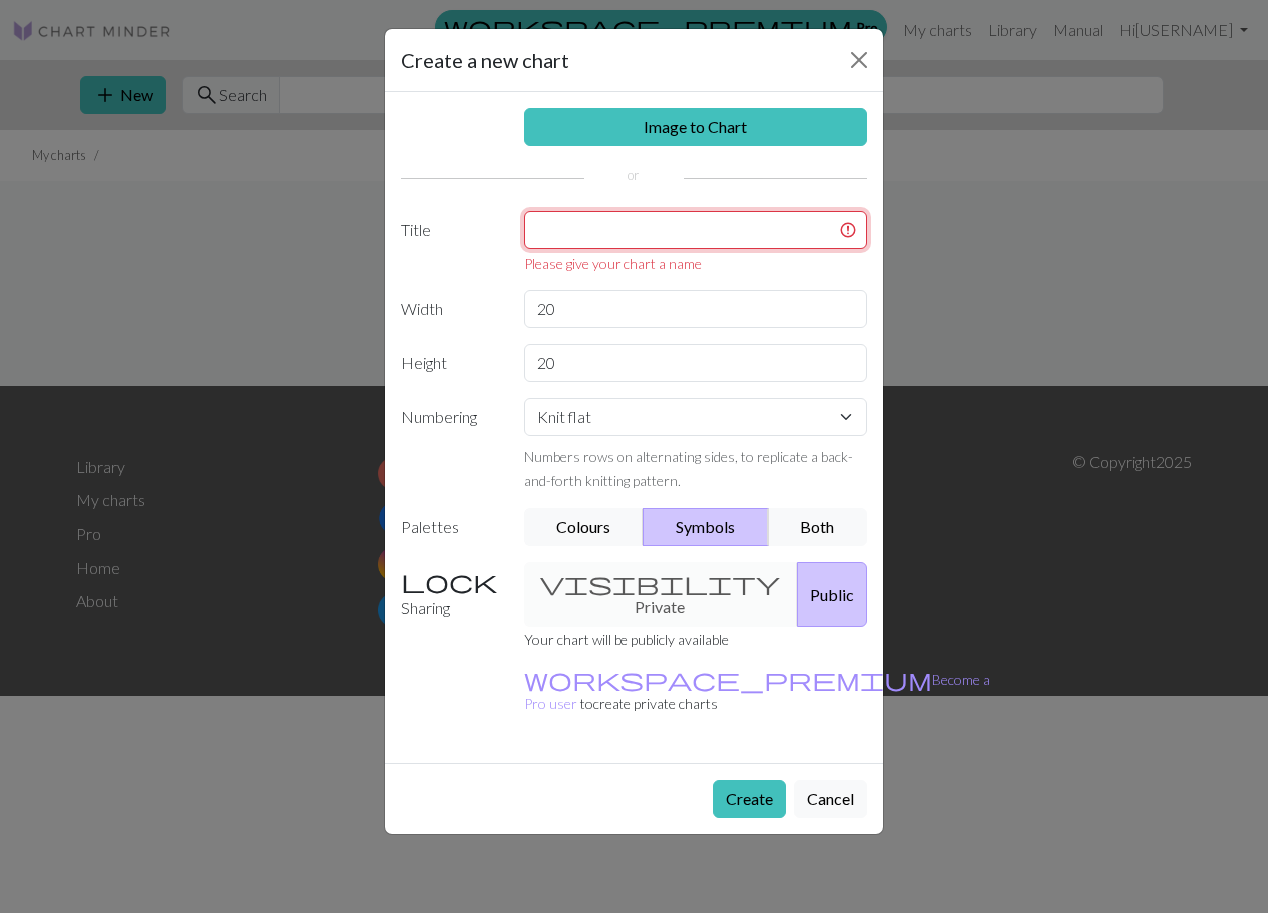 click at bounding box center (696, 230) 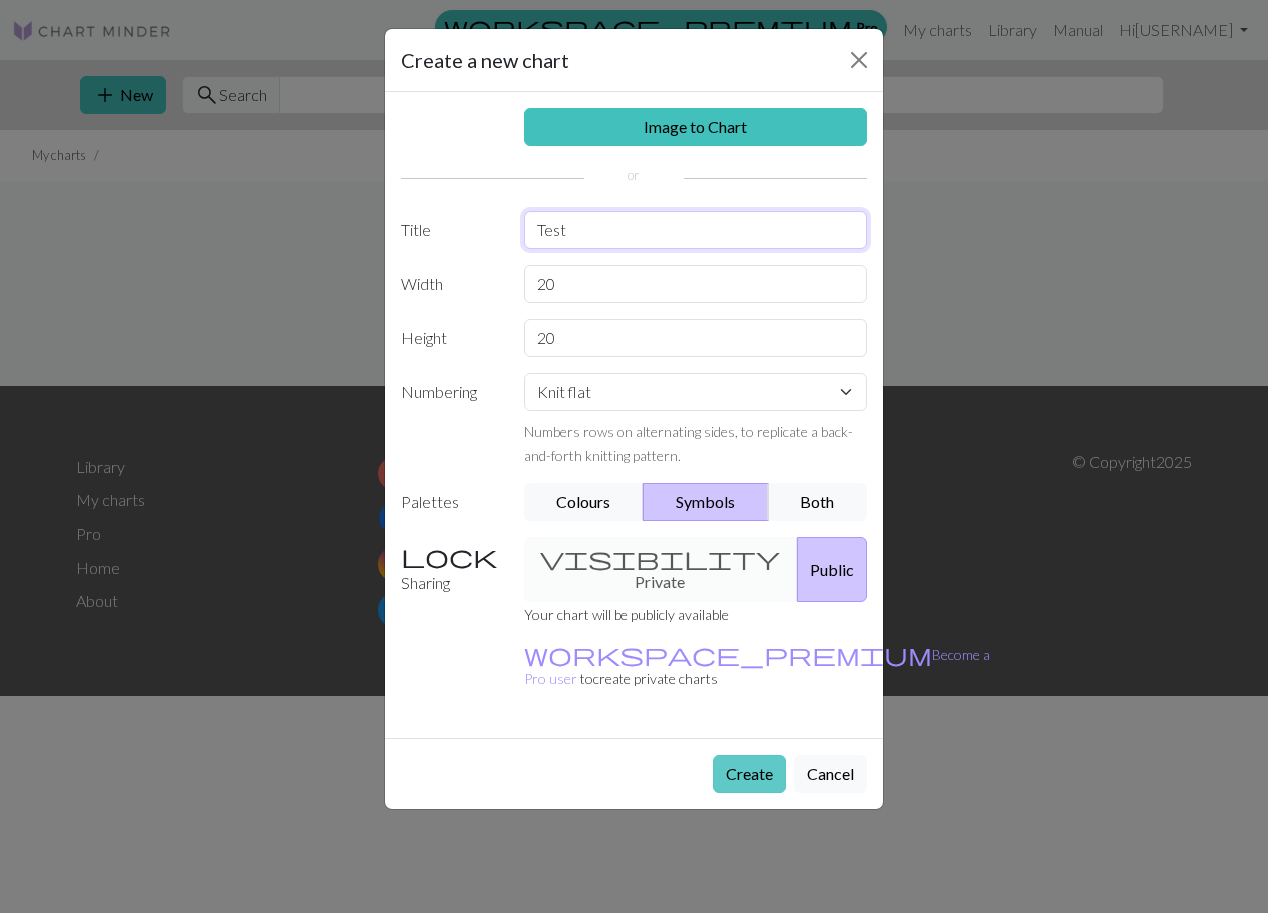 type on "Test" 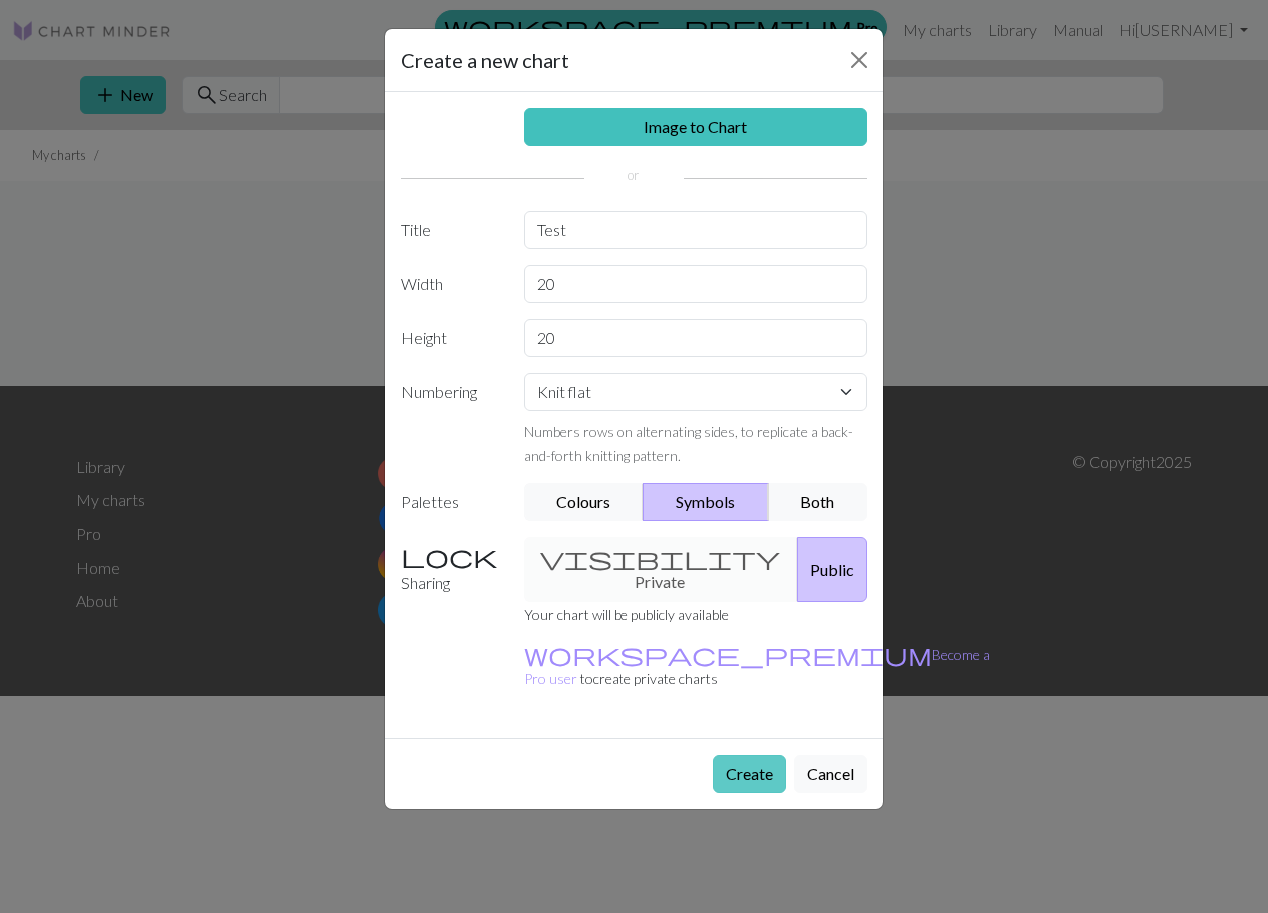 click on "Create" at bounding box center (749, 774) 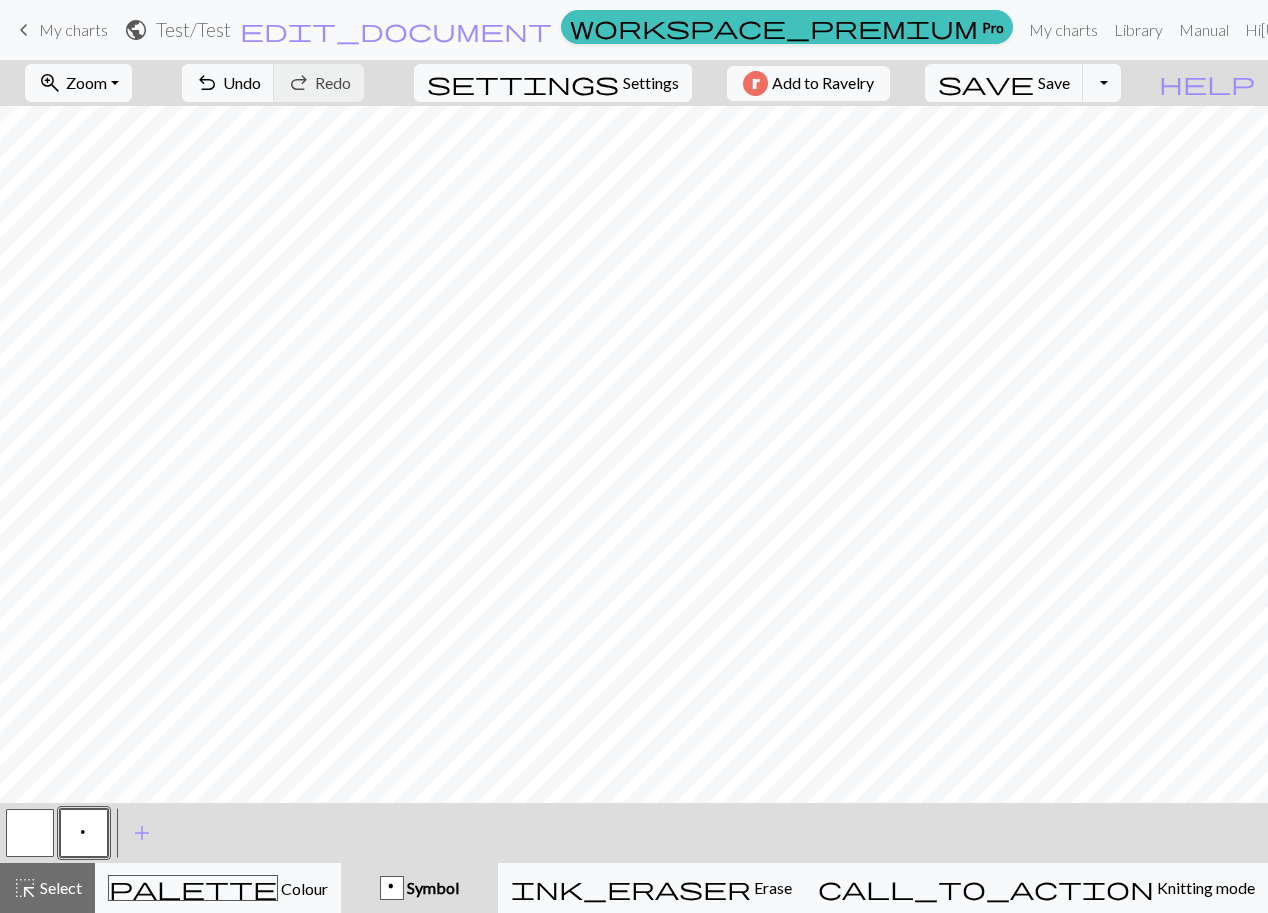 click on "p   Symbol" at bounding box center [419, 888] 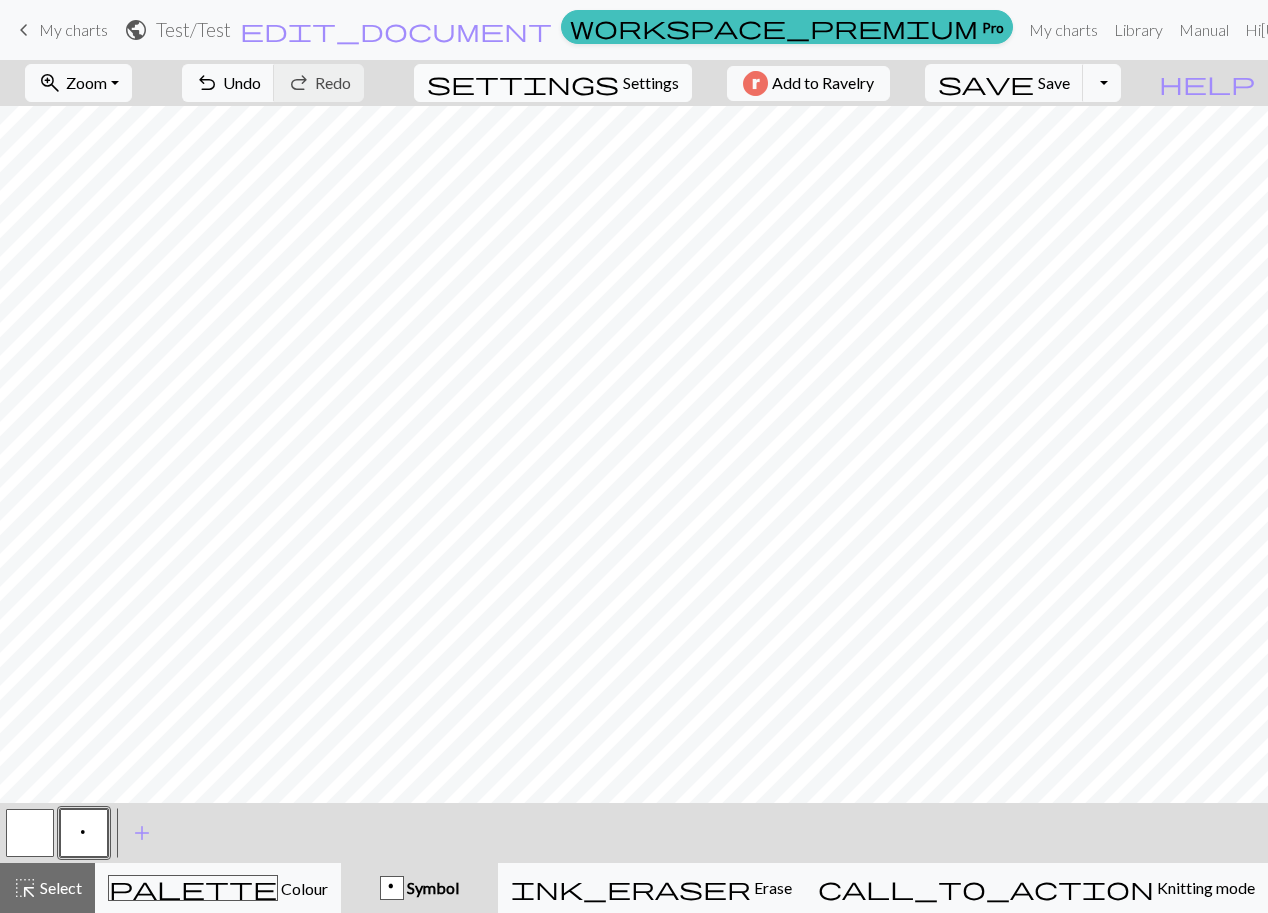 click on "settings  Settings" at bounding box center [553, 83] 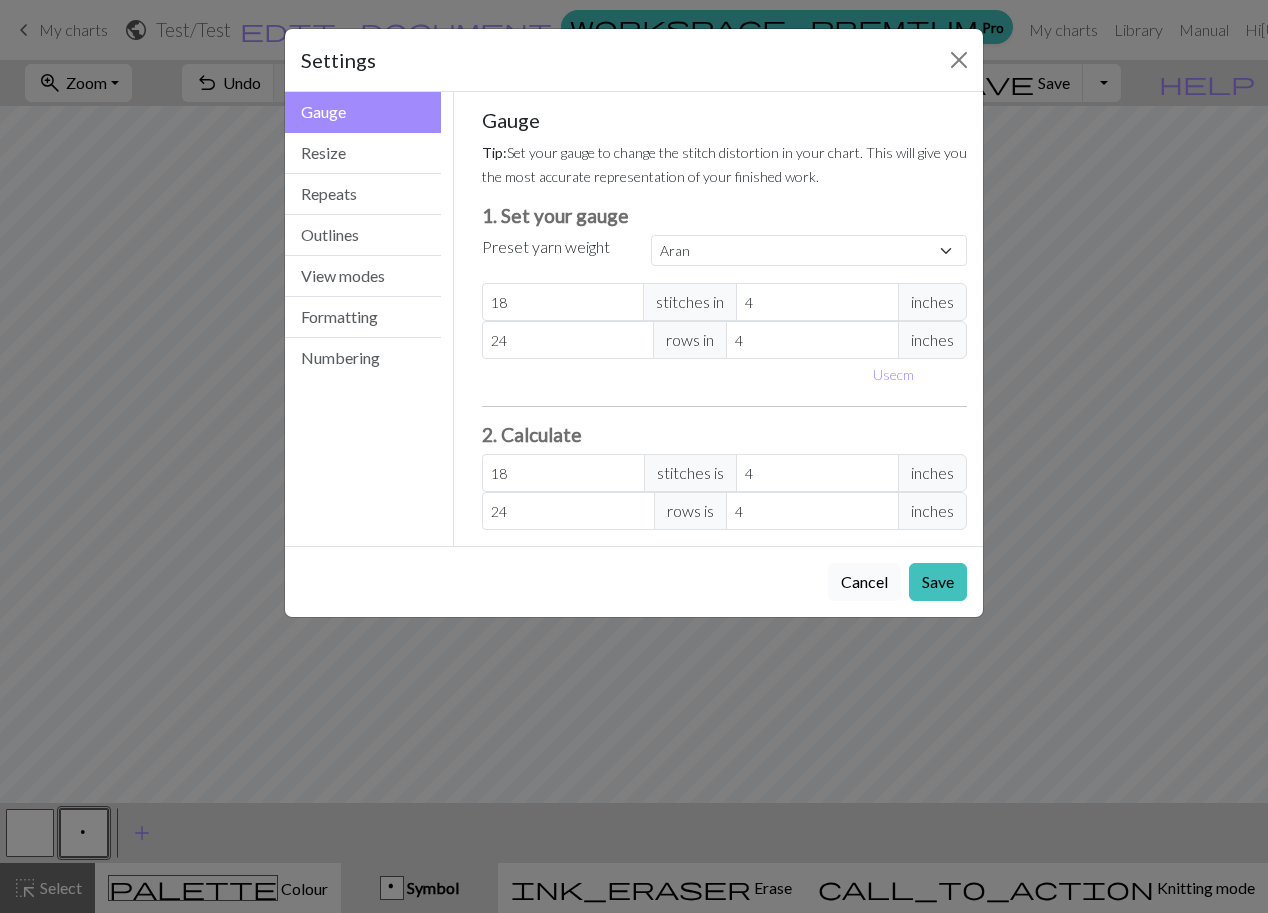 click on "Cancel" at bounding box center (864, 582) 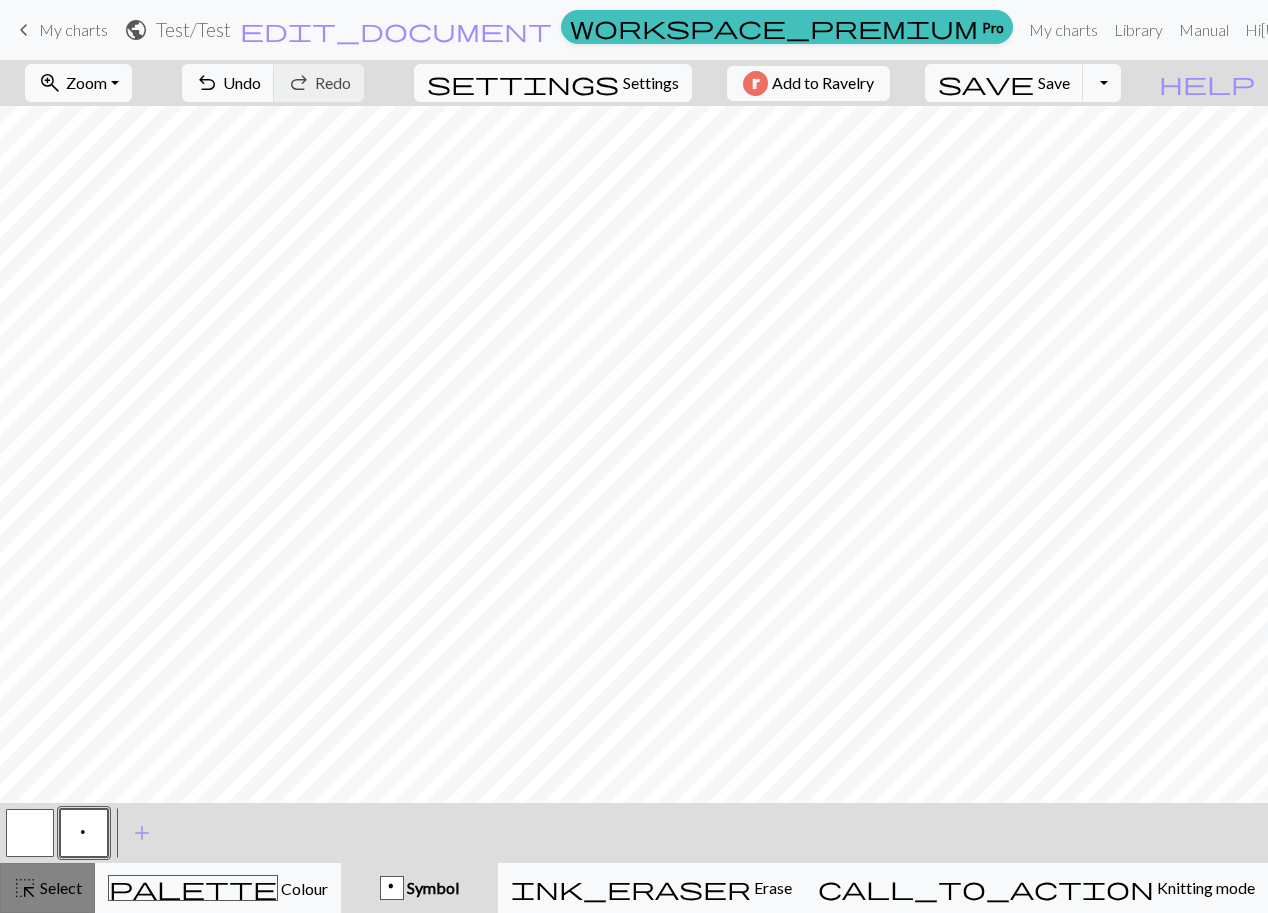 click on "Select" at bounding box center [59, 887] 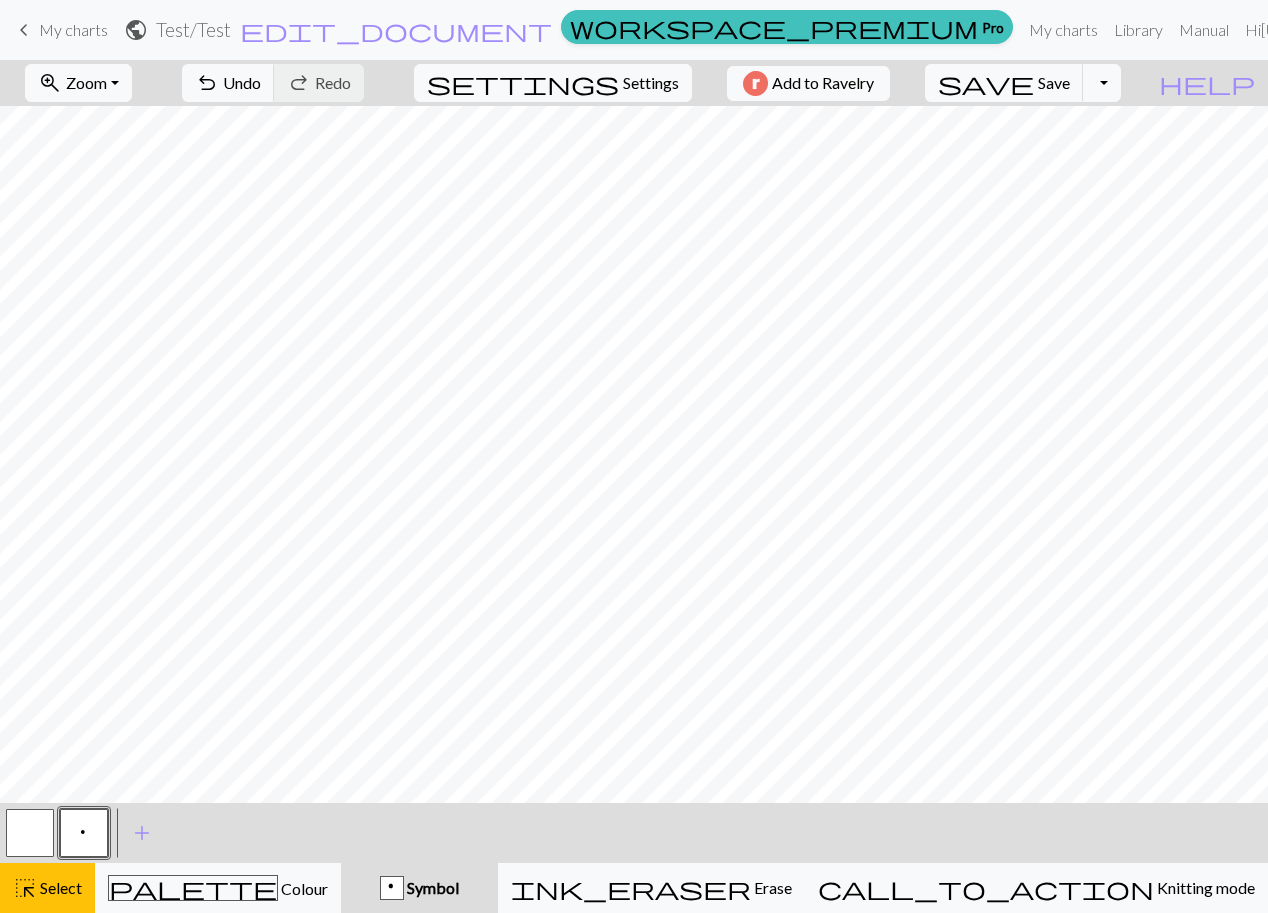 click at bounding box center [30, 833] 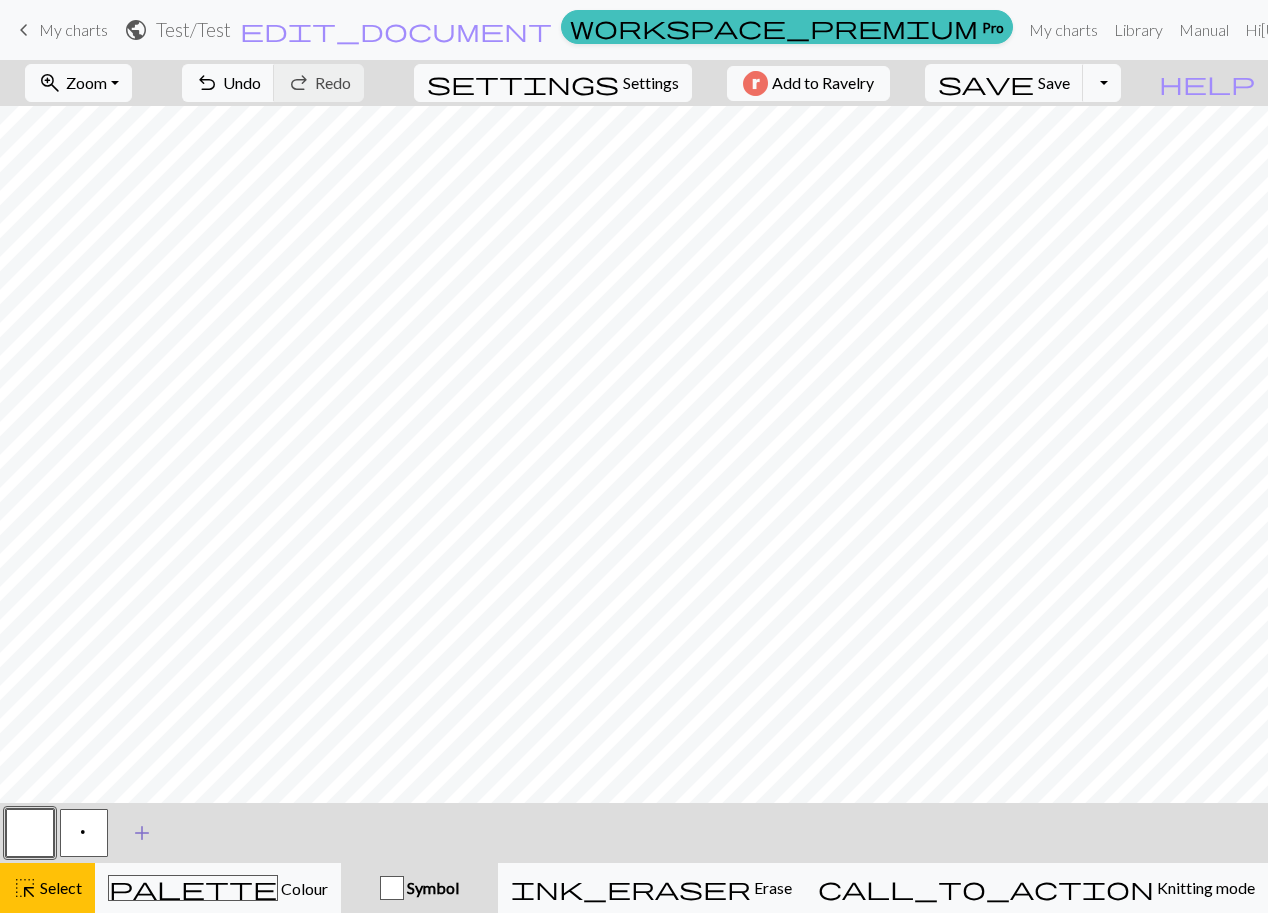 click on "add" at bounding box center (142, 833) 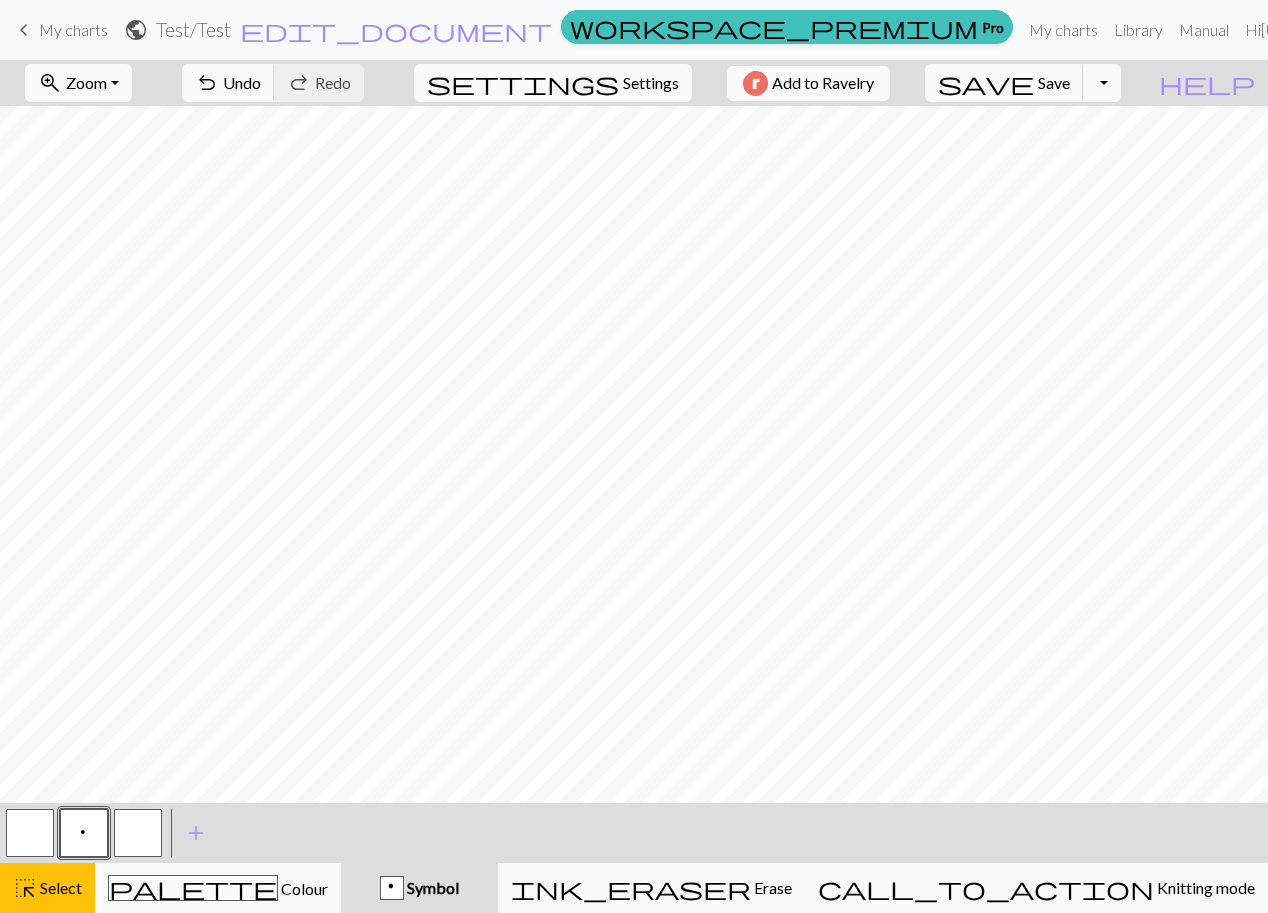 click at bounding box center [138, 833] 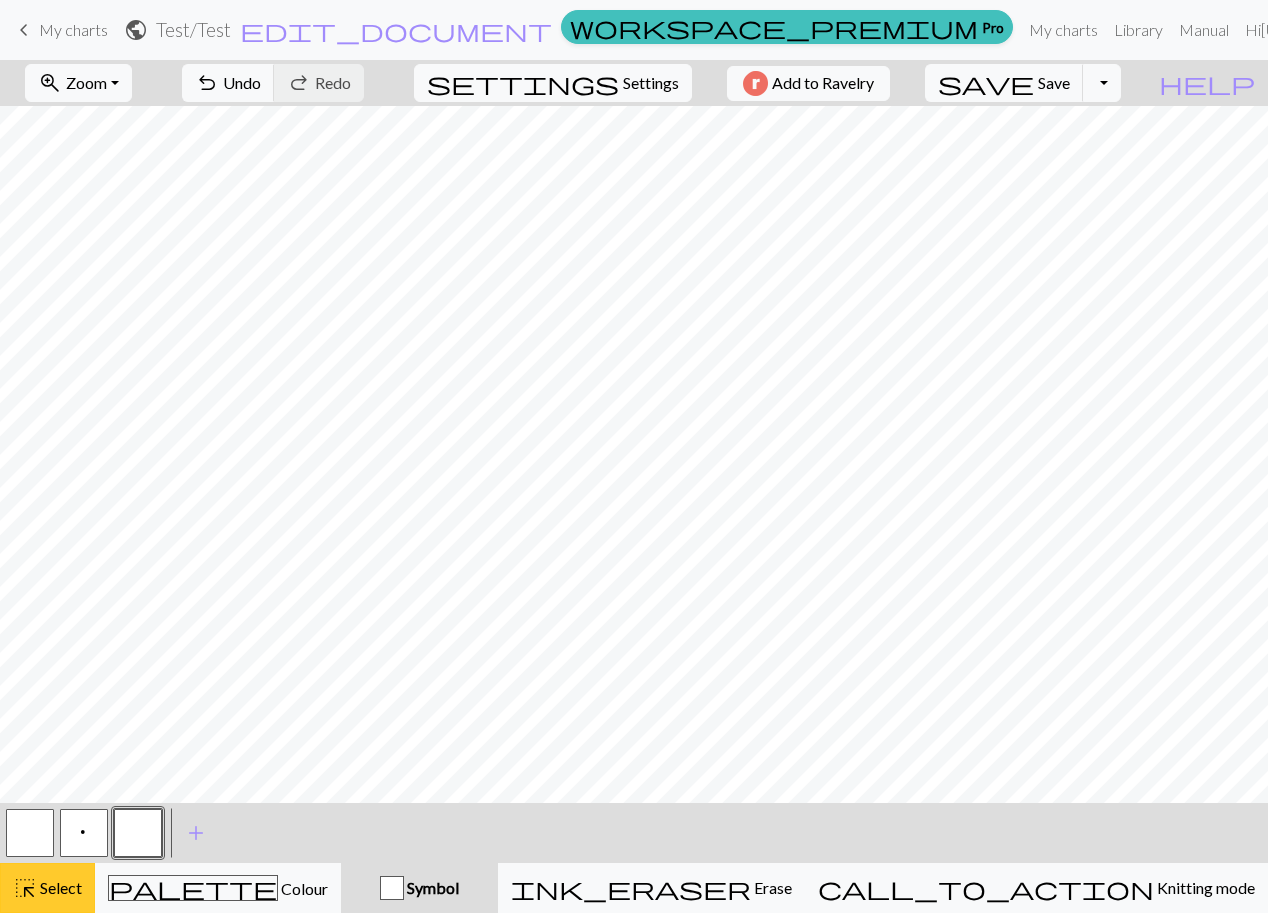 click on "Select" at bounding box center (59, 887) 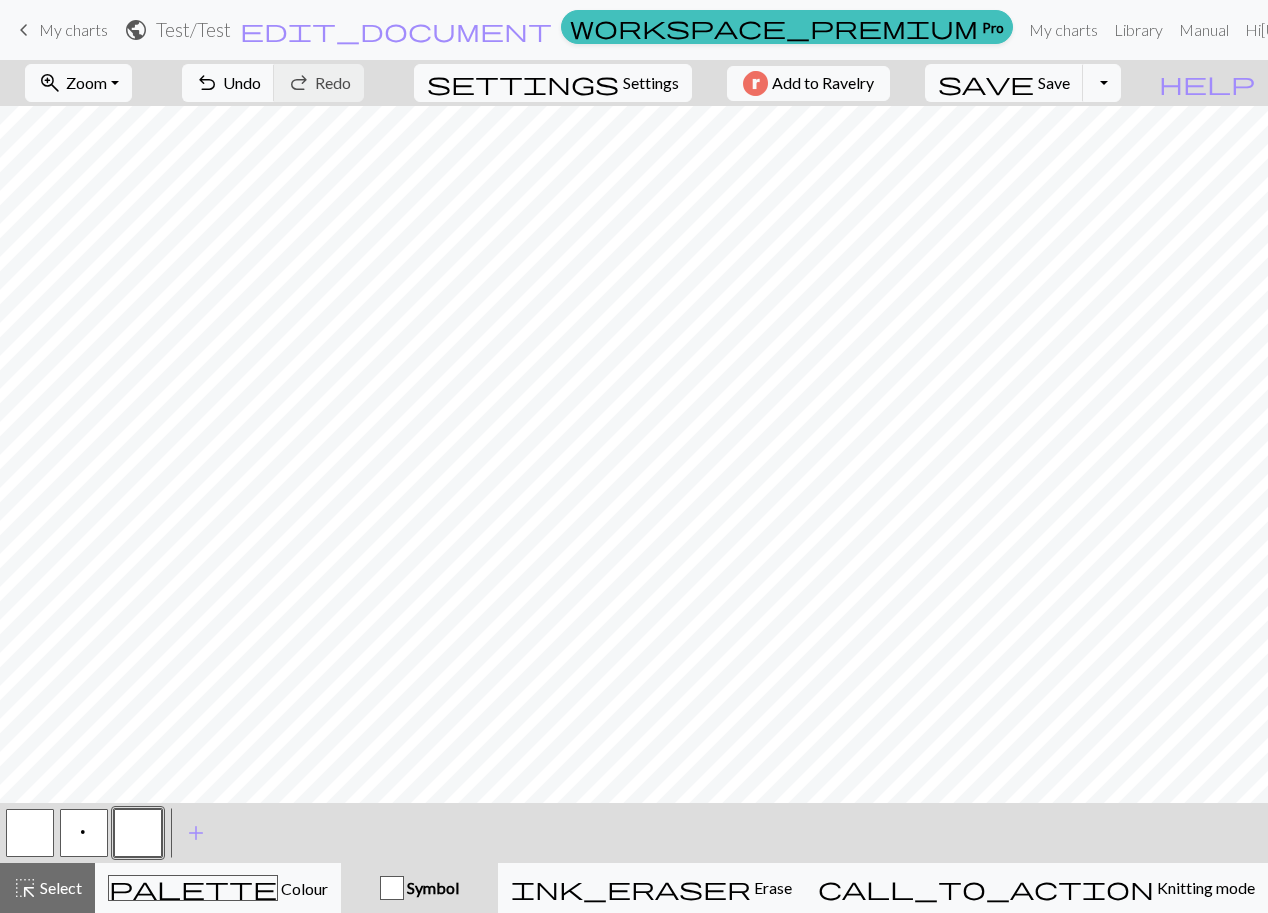 click at bounding box center (392, 888) 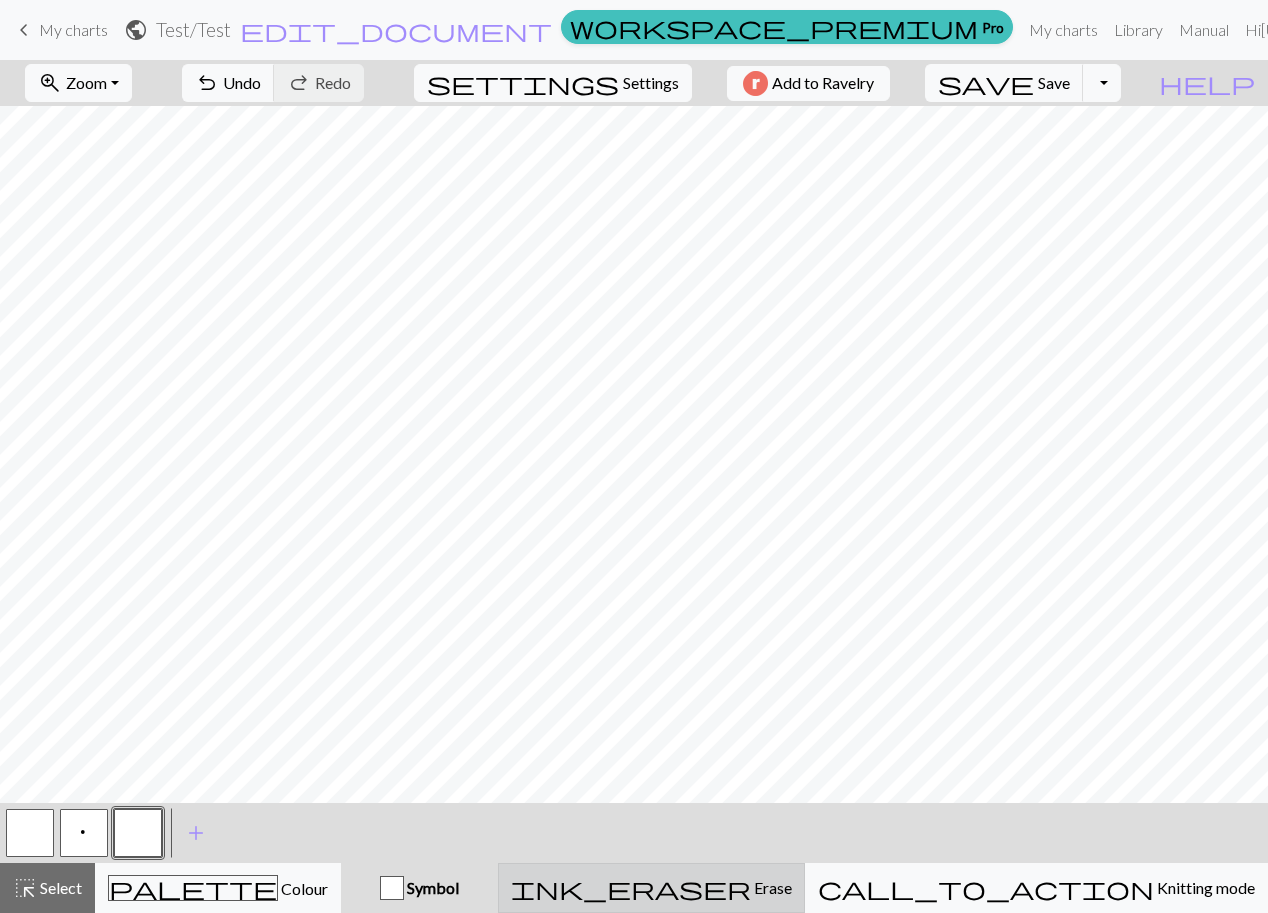 click on "ink_eraser" at bounding box center (631, 888) 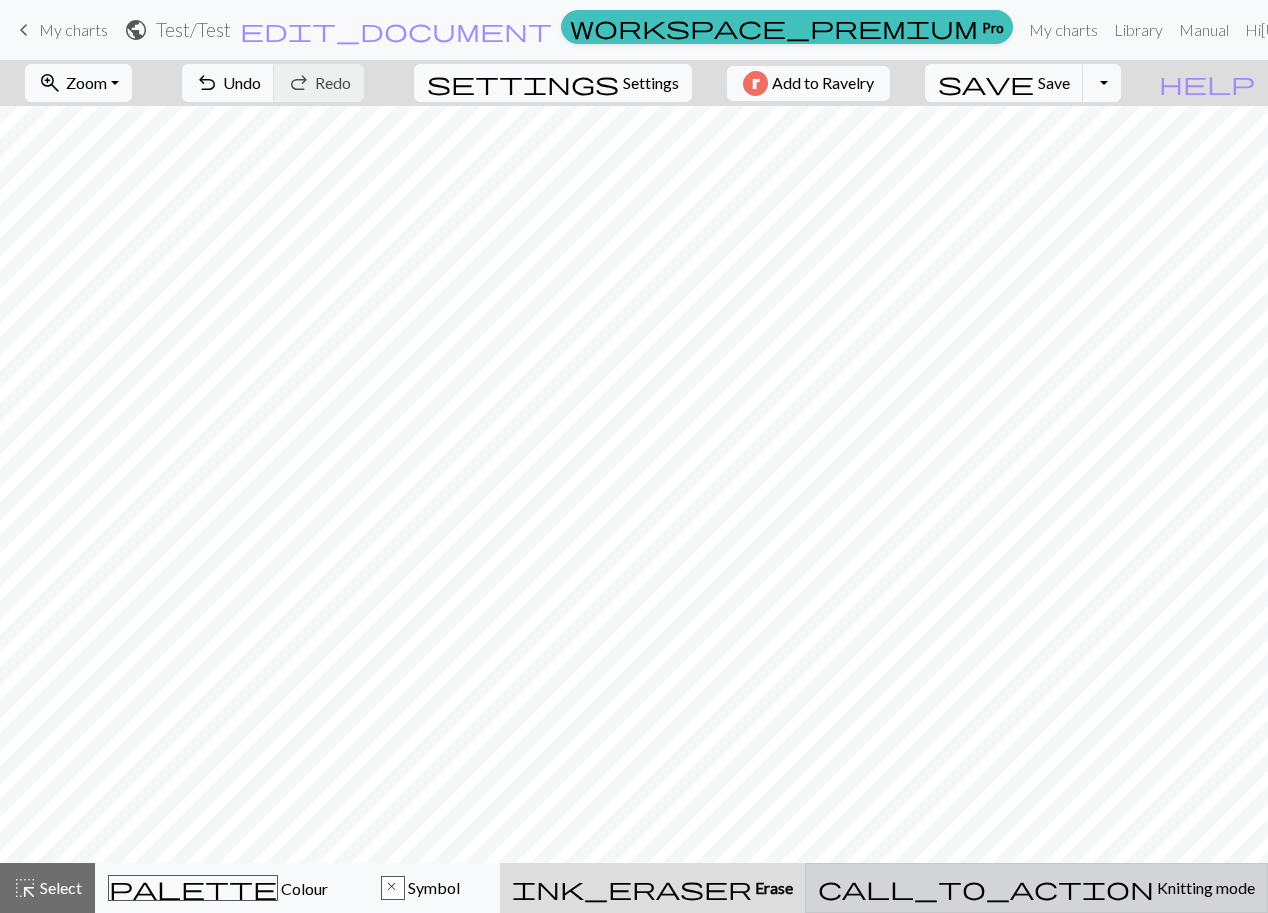 click on "Knitting mode" at bounding box center [1204, 887] 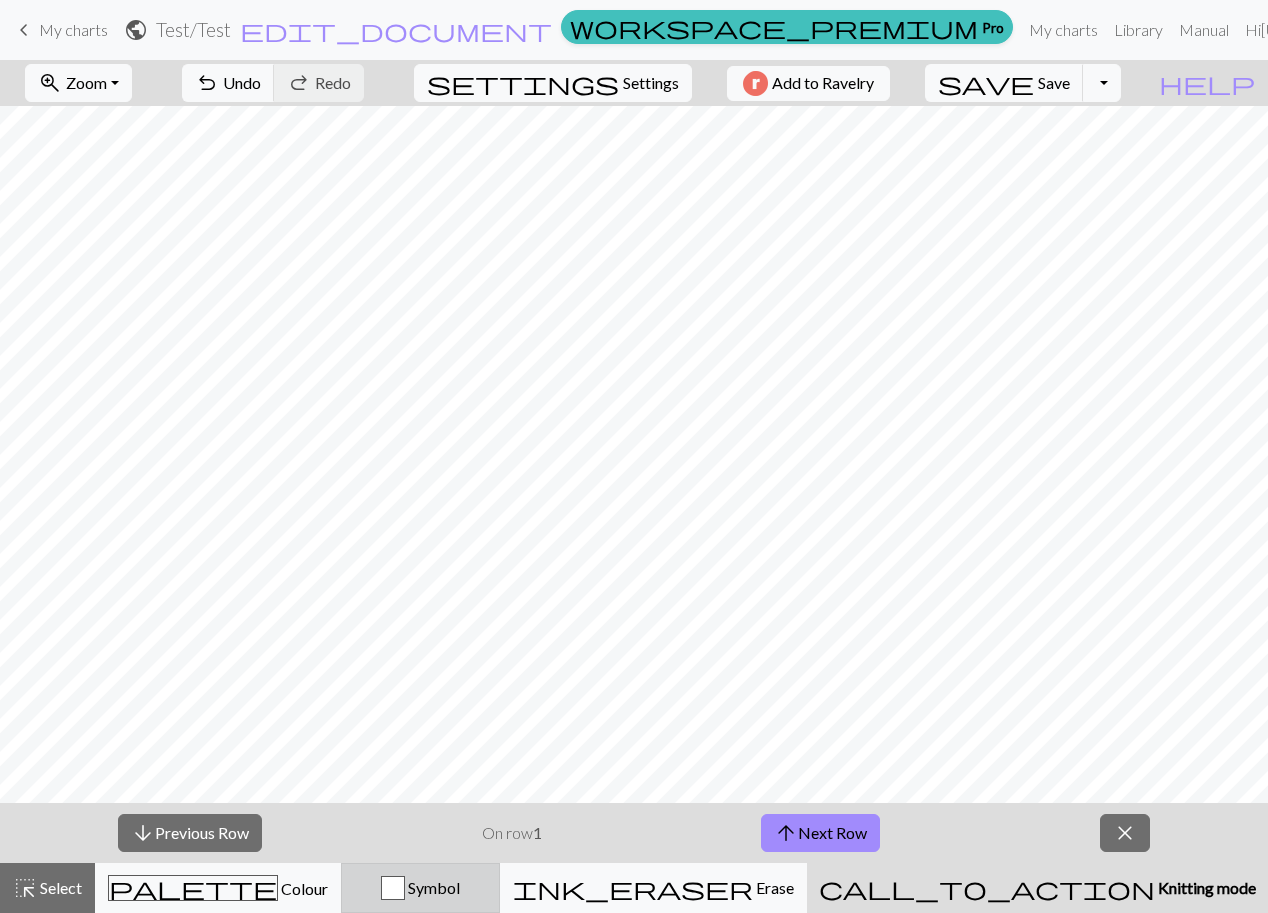 click on "Symbol" at bounding box center [420, 888] 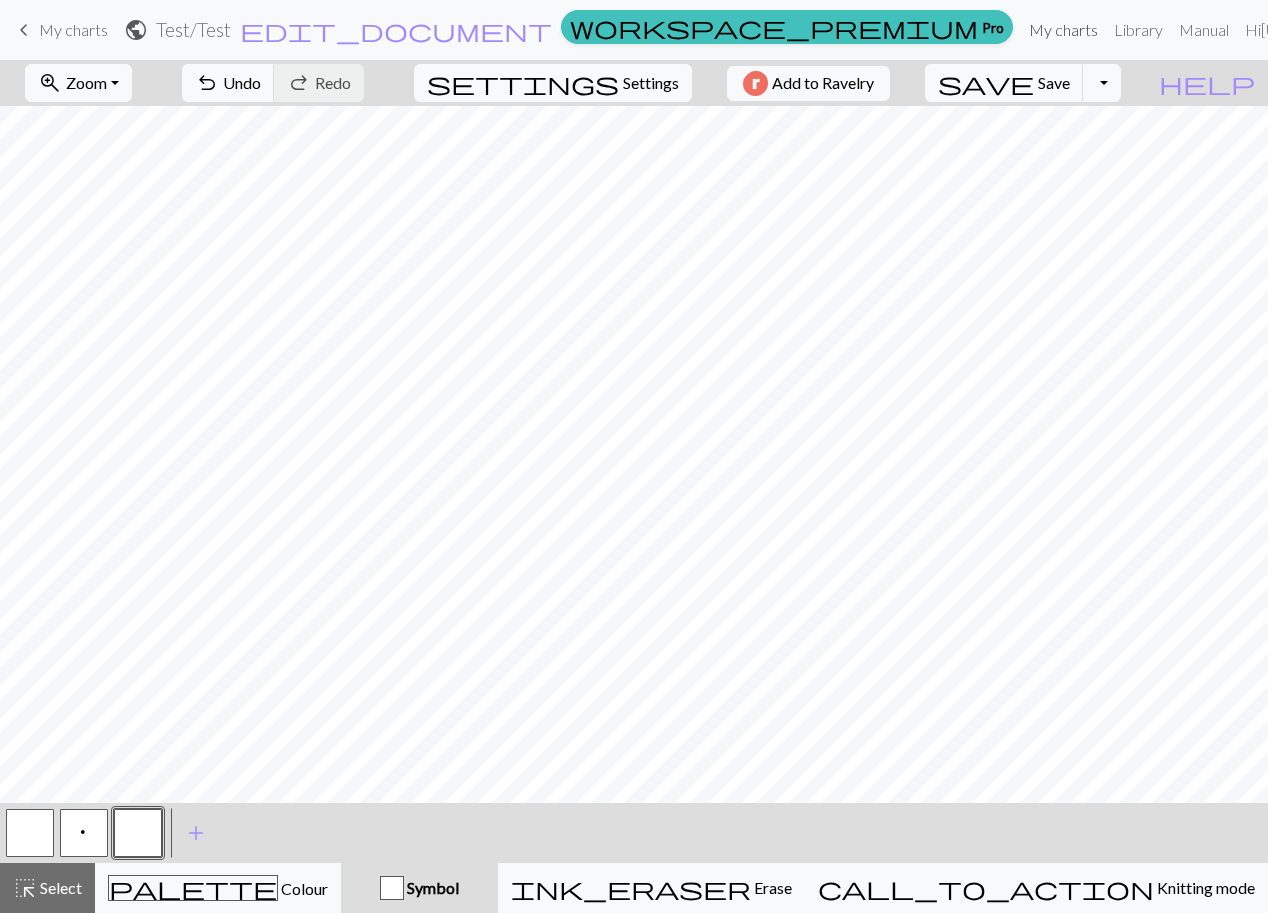 click on "My charts" at bounding box center (1063, 30) 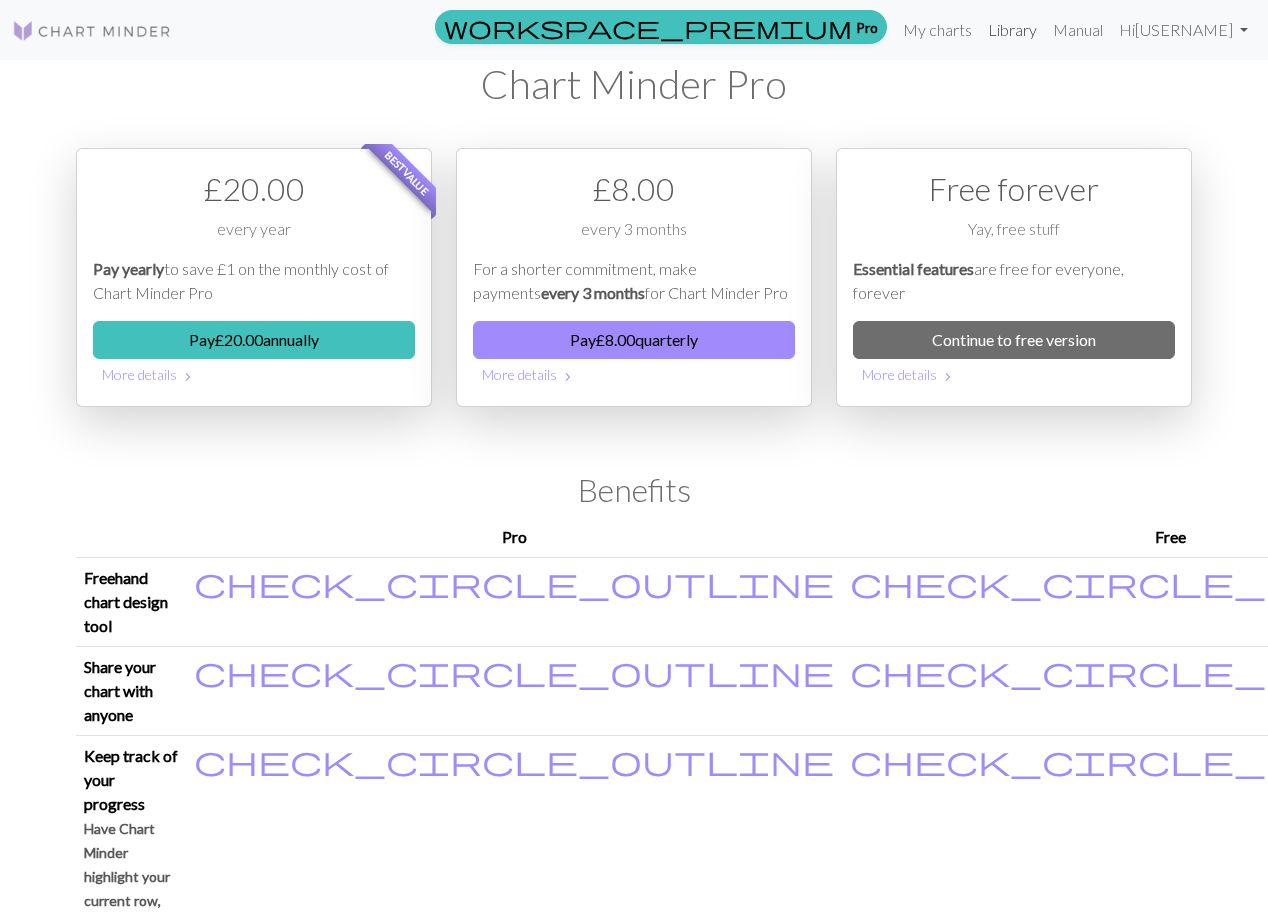 click on "Library" at bounding box center (1012, 30) 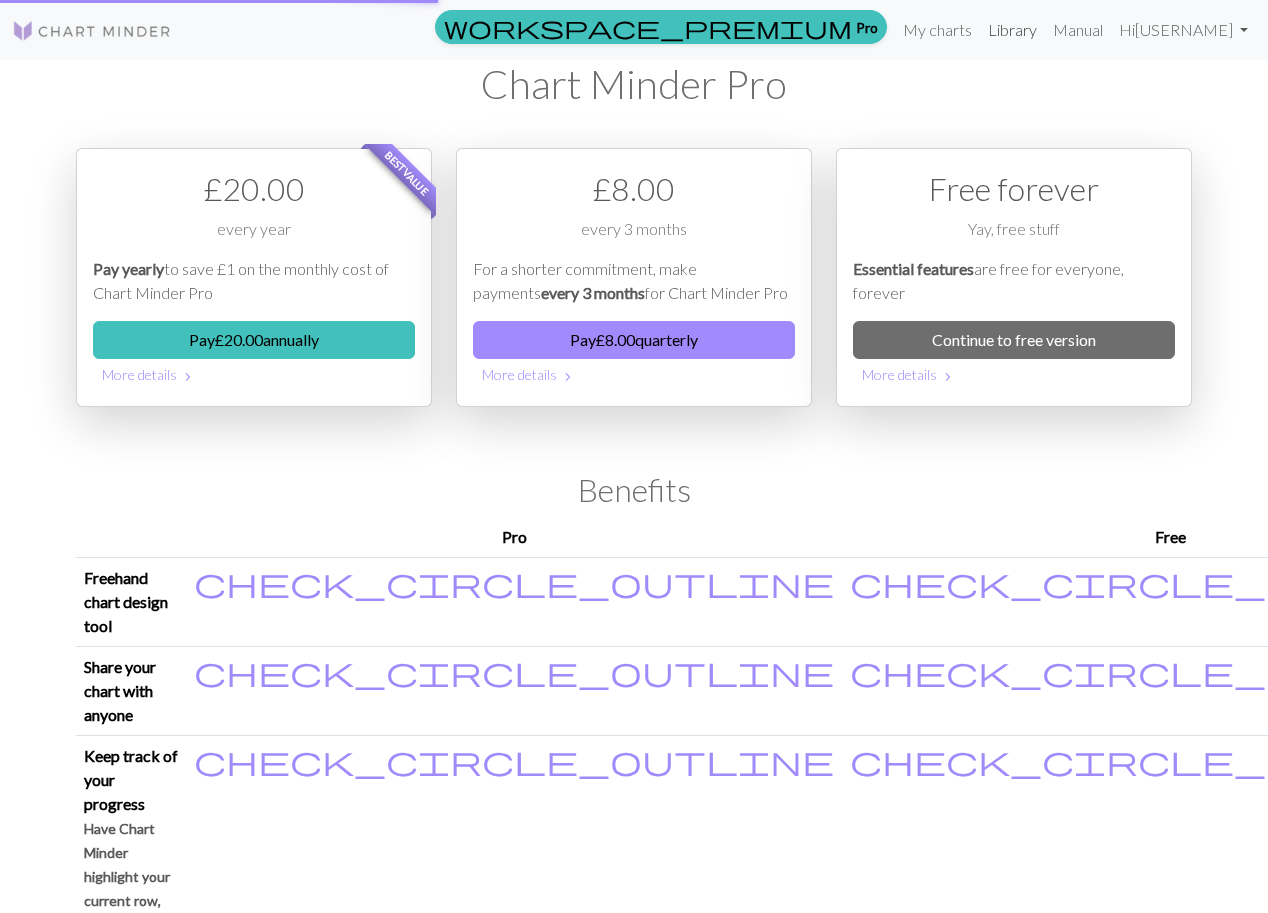click on "Library" at bounding box center (1012, 30) 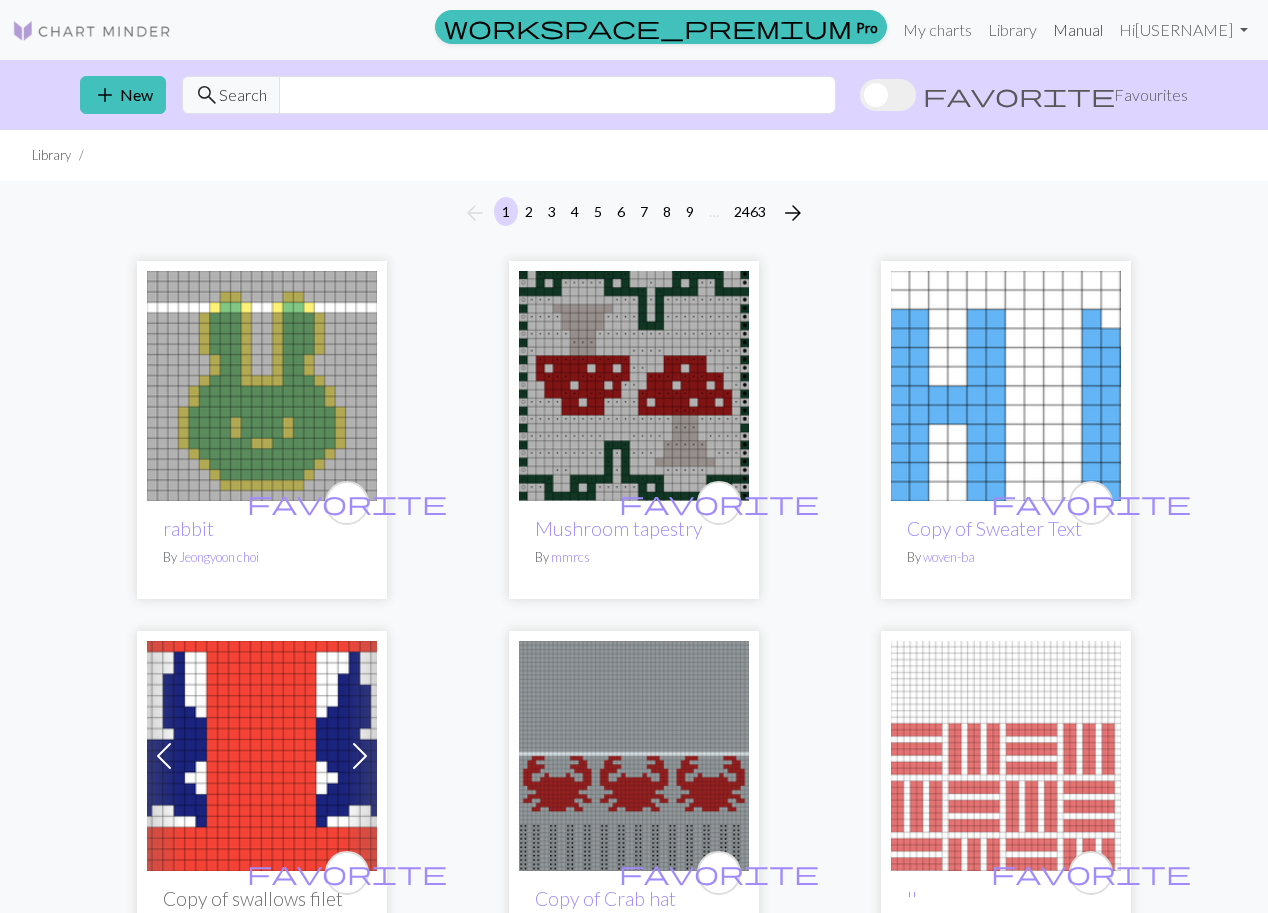 click on "Manual" at bounding box center (1078, 30) 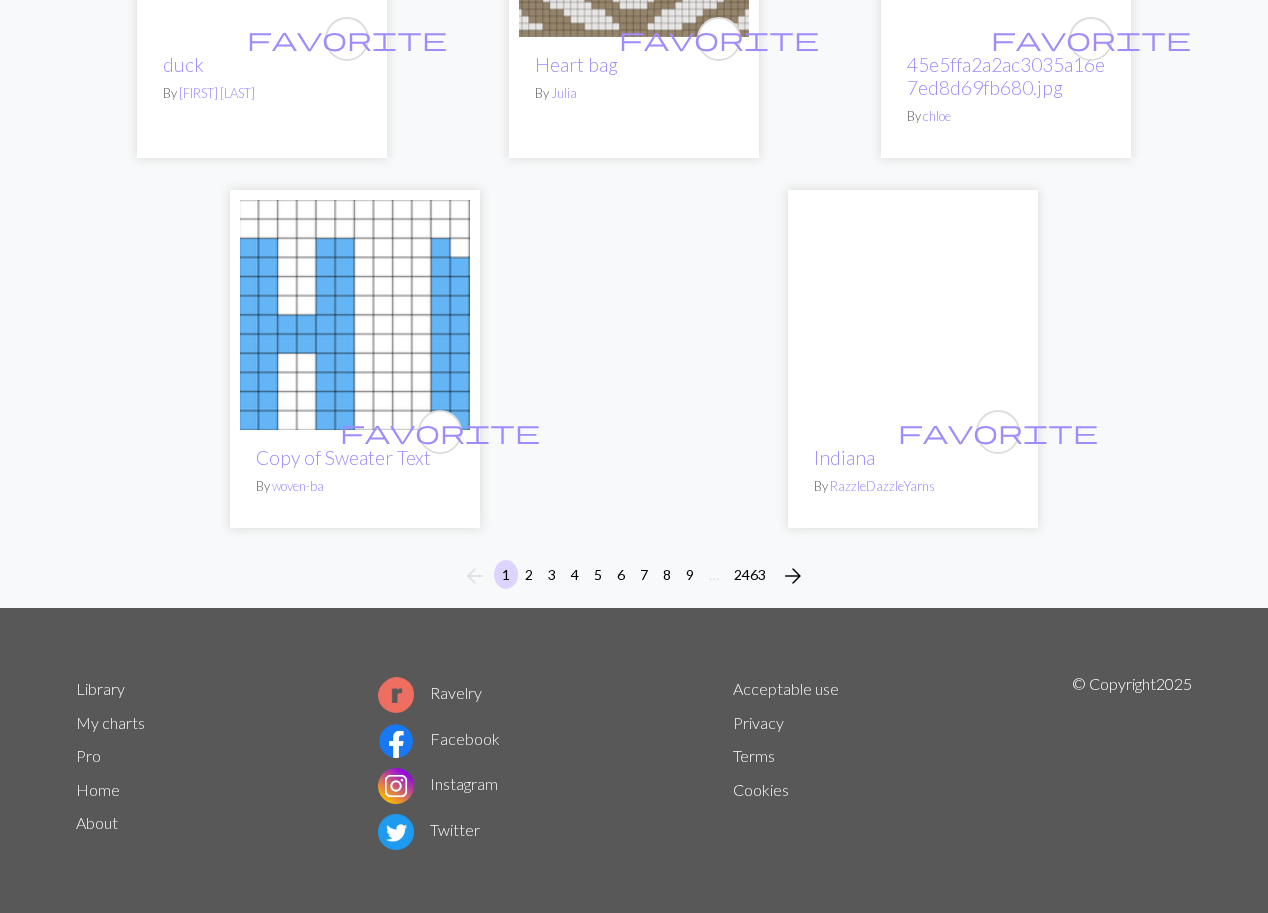 scroll, scrollTop: 6698, scrollLeft: 0, axis: vertical 